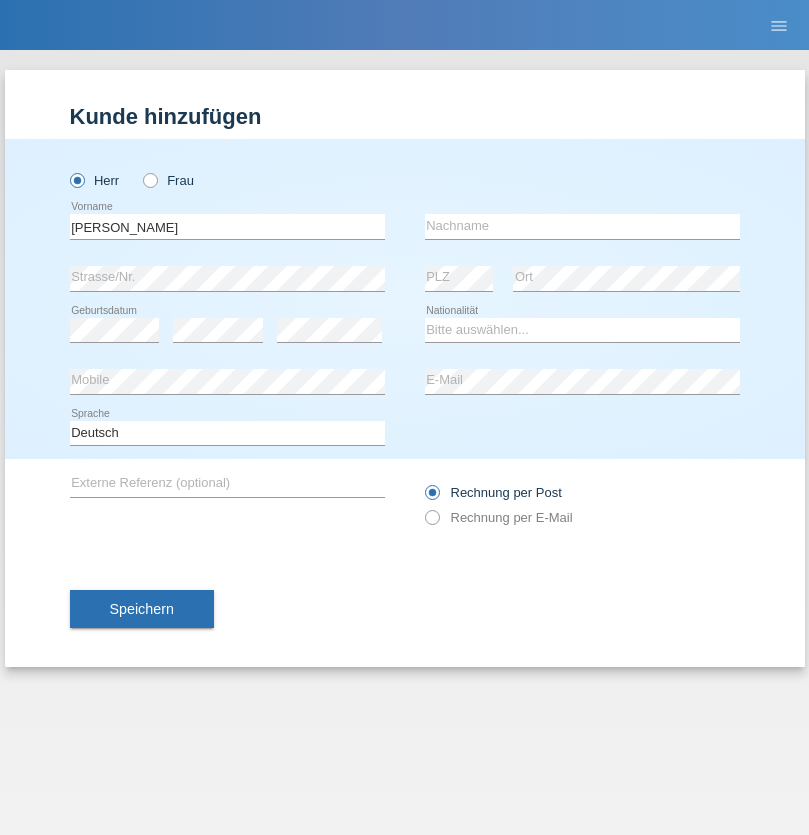 scroll, scrollTop: 0, scrollLeft: 0, axis: both 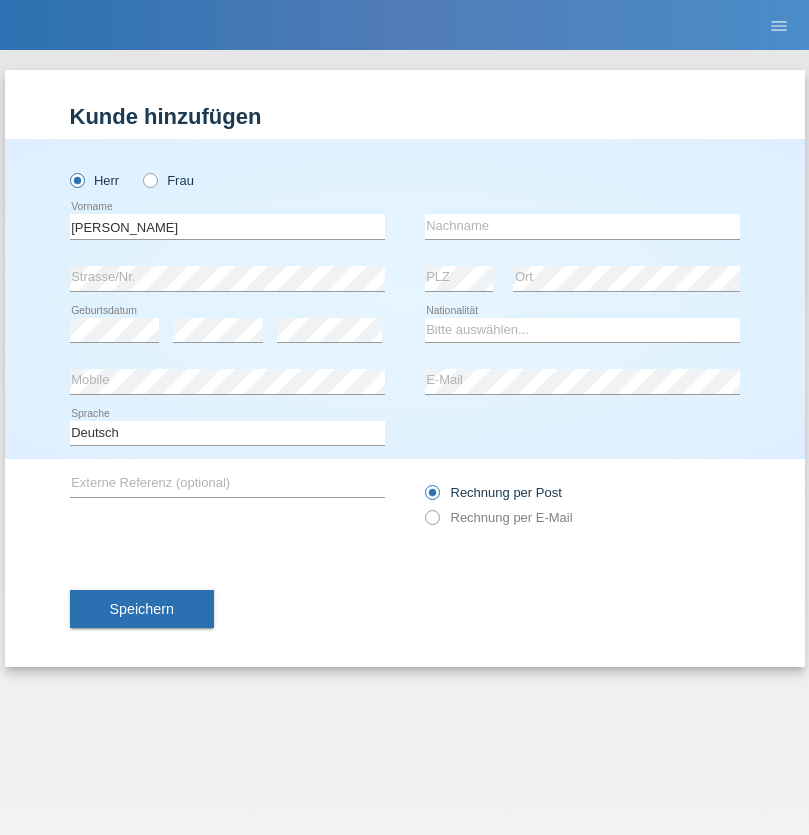 type on "[PERSON_NAME]" 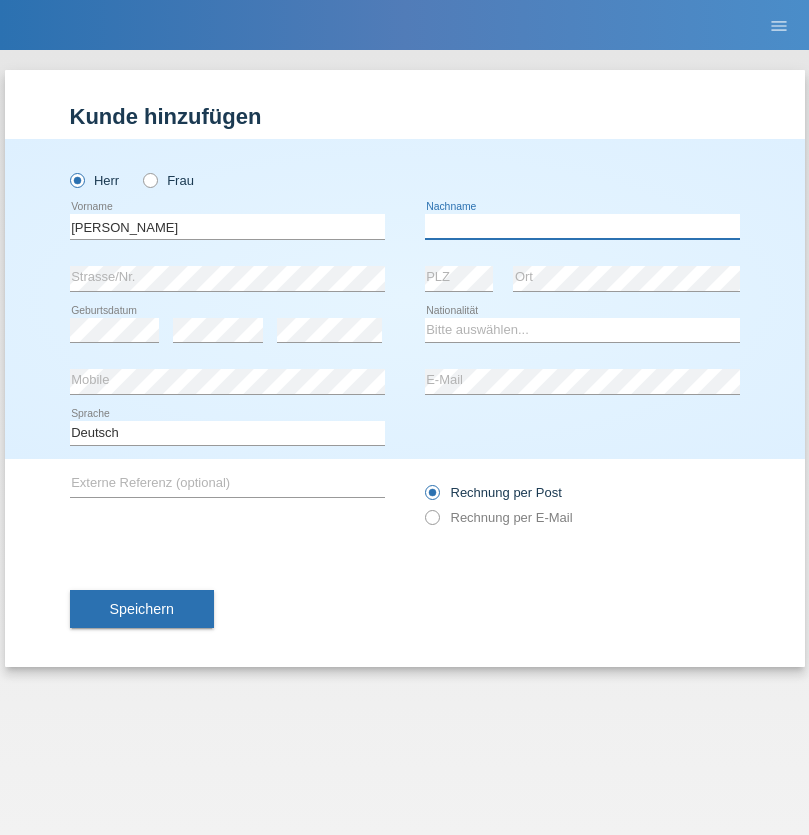 click at bounding box center [582, 226] 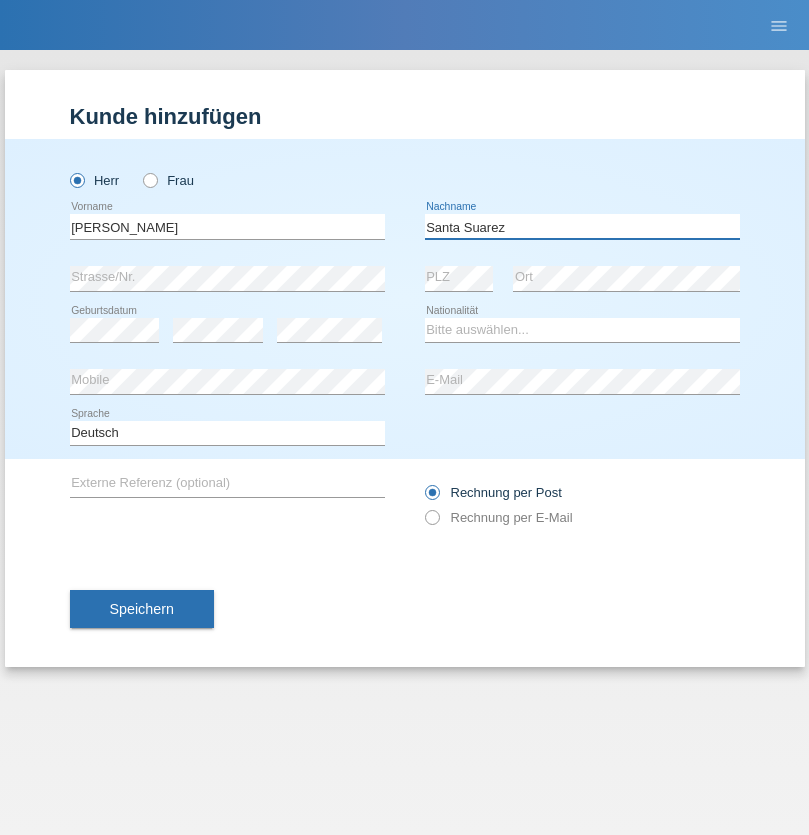 type on "Santa Suarez" 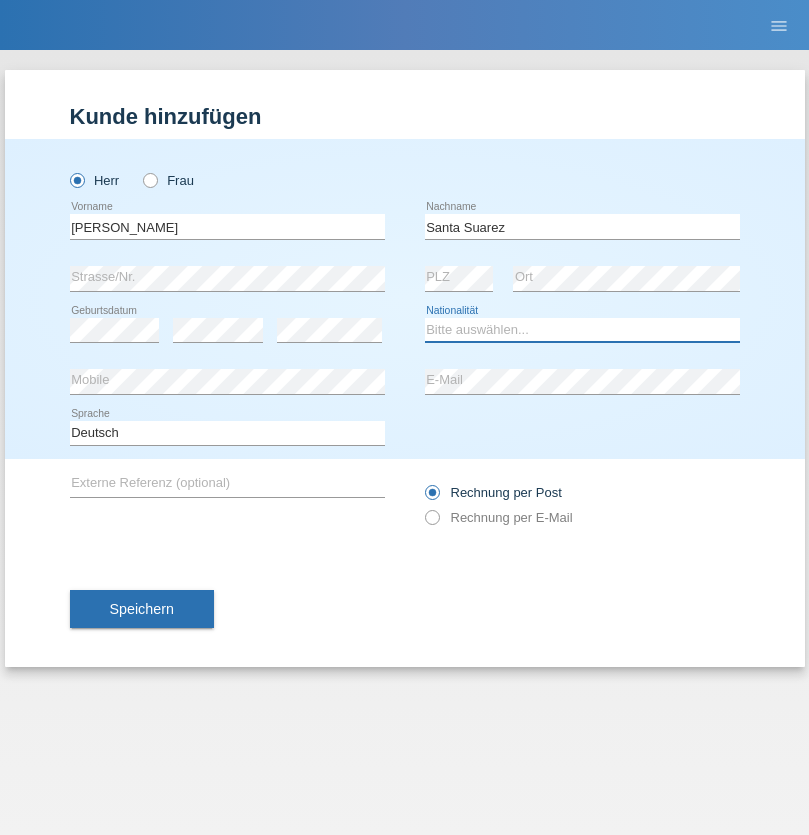 select on "ES" 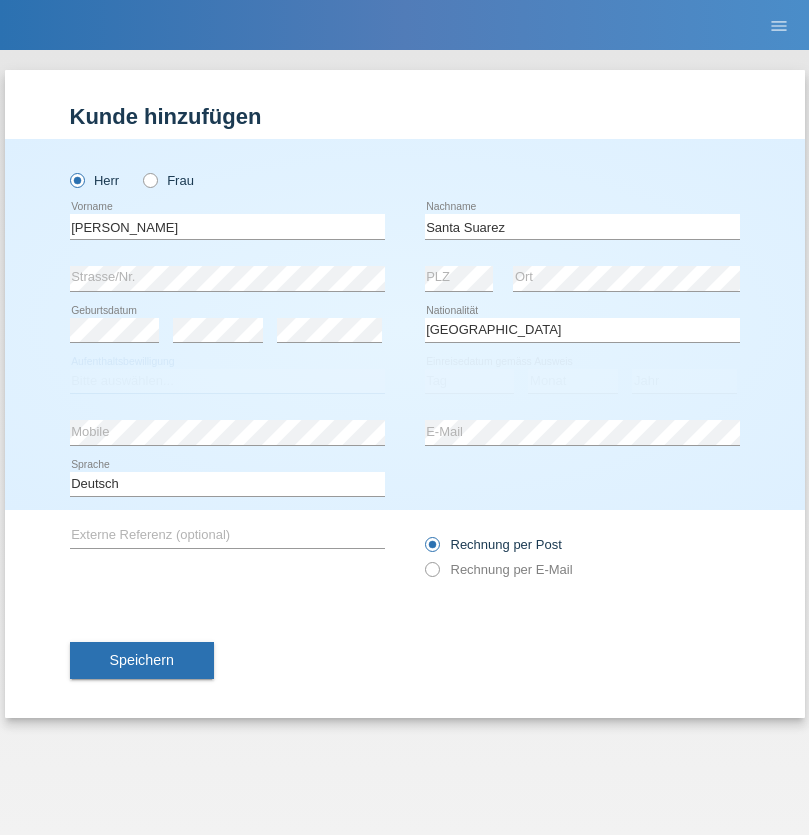 select on "C" 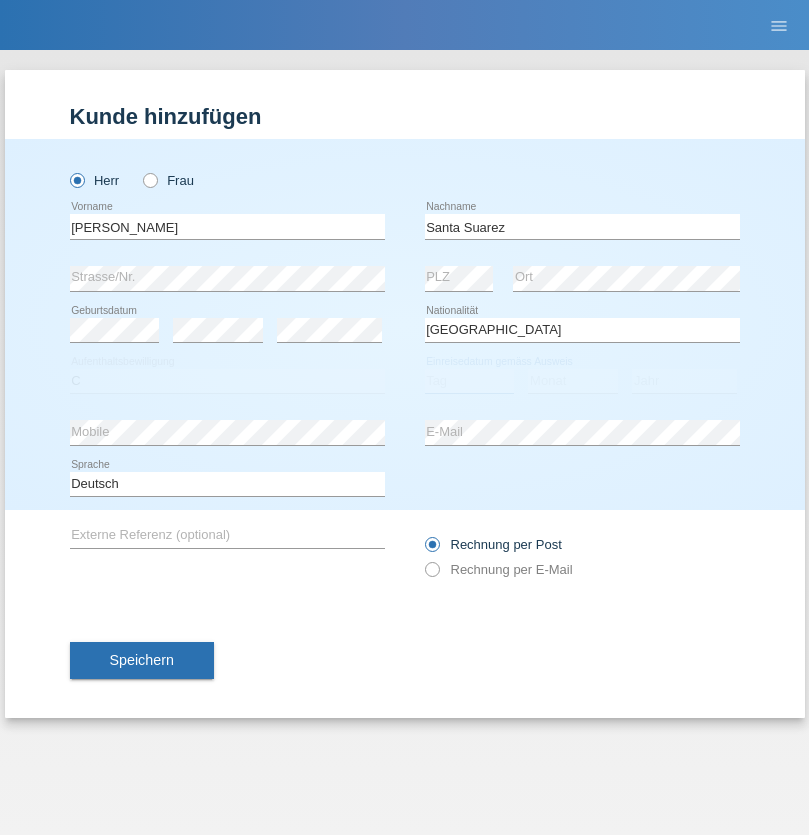 select on "15" 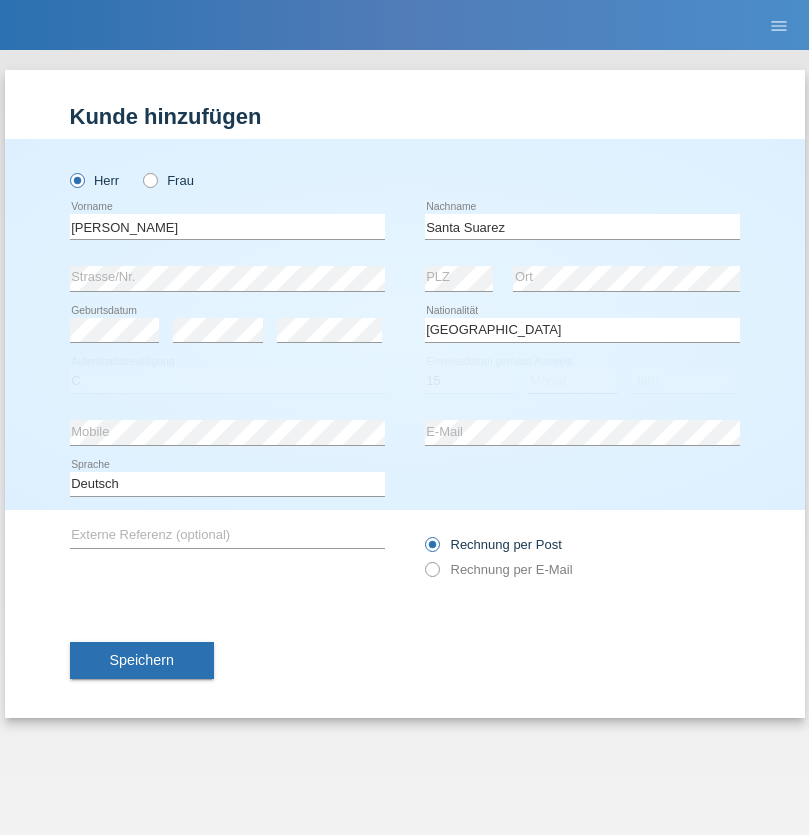 select on "02" 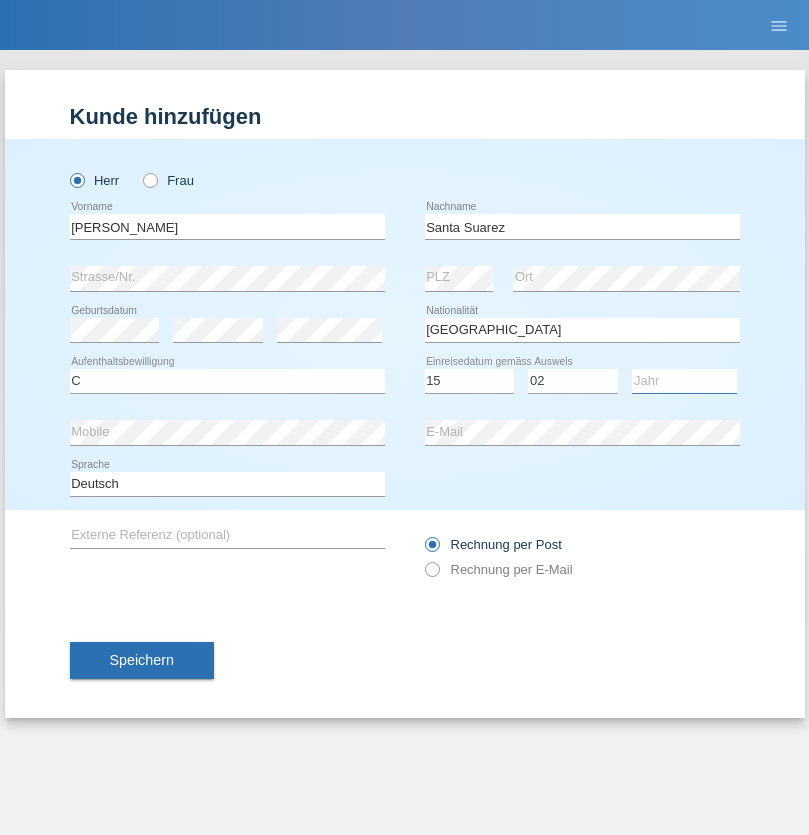 select on "2012" 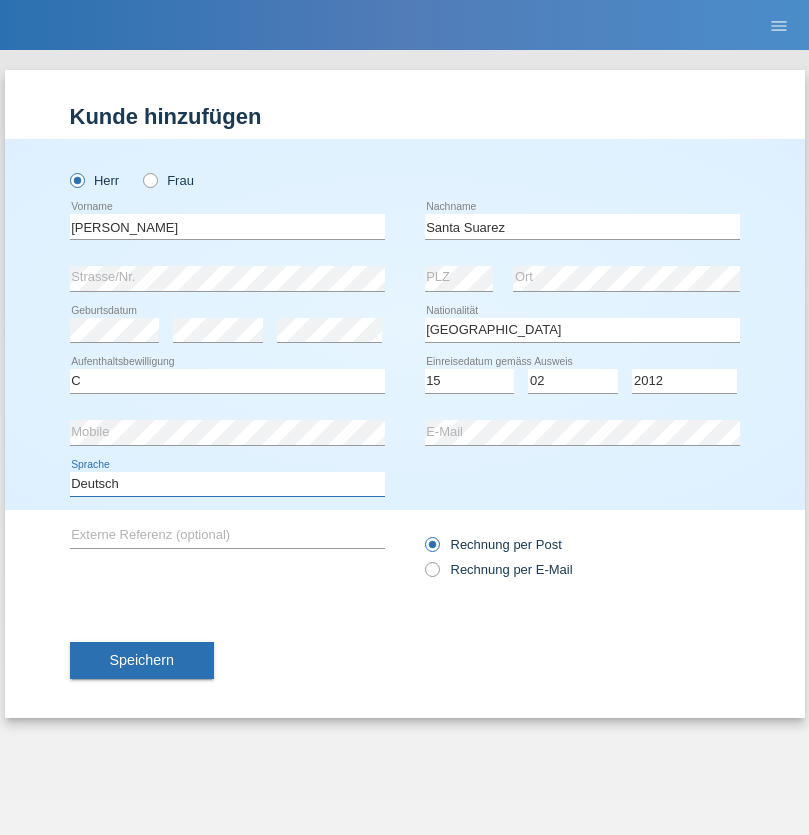 select on "en" 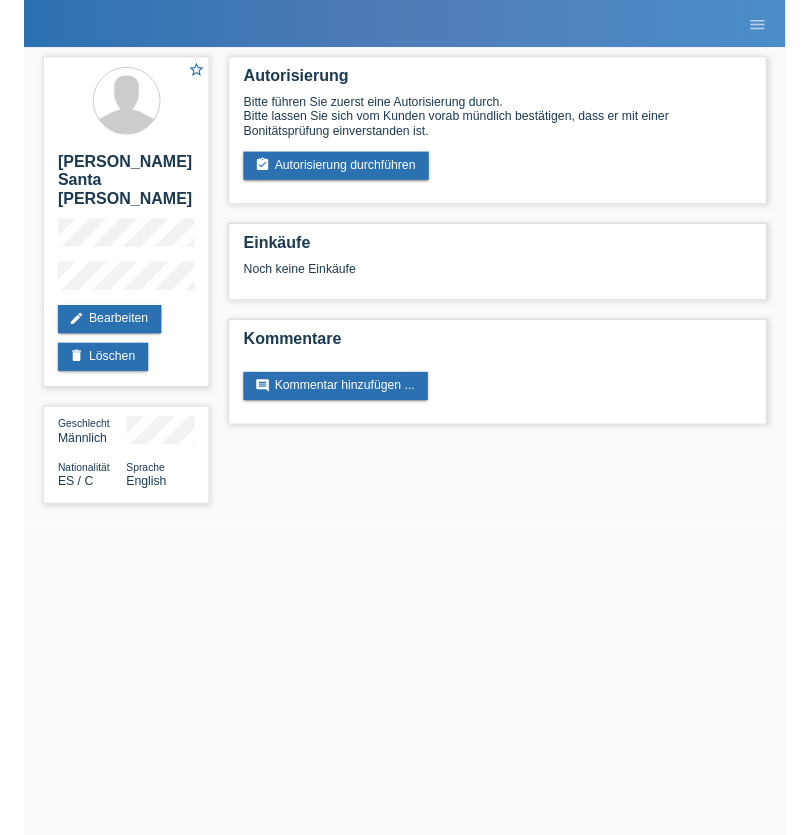 scroll, scrollTop: 0, scrollLeft: 0, axis: both 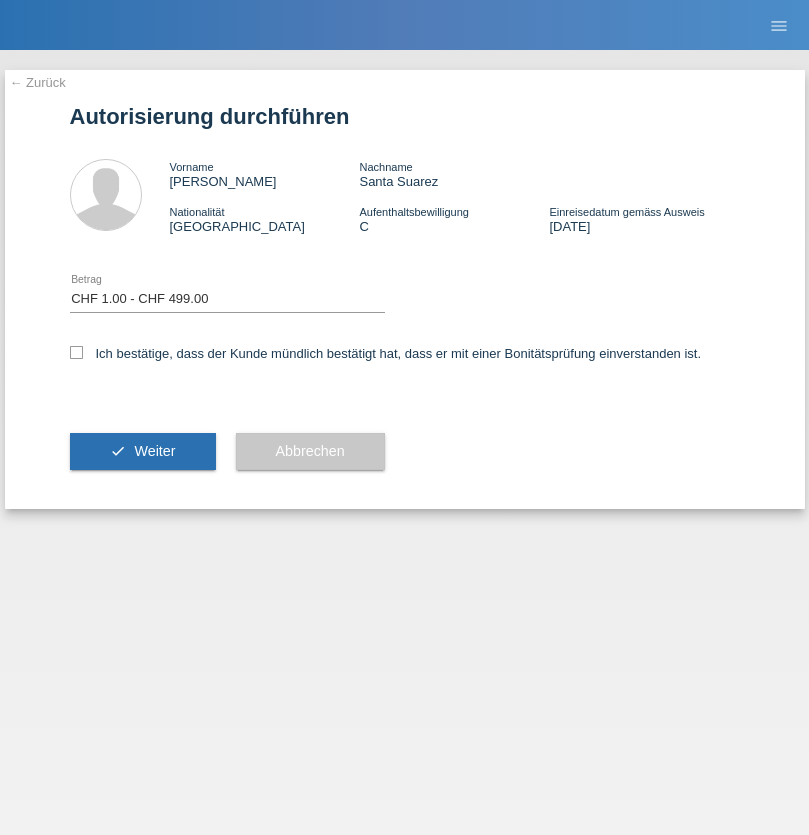 select on "1" 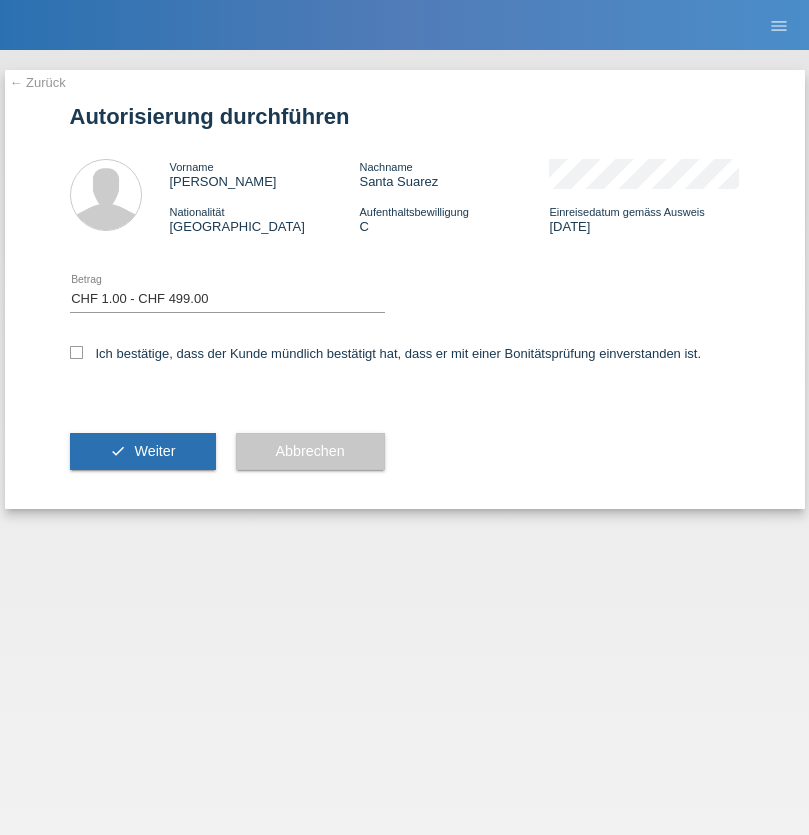 checkbox on "true" 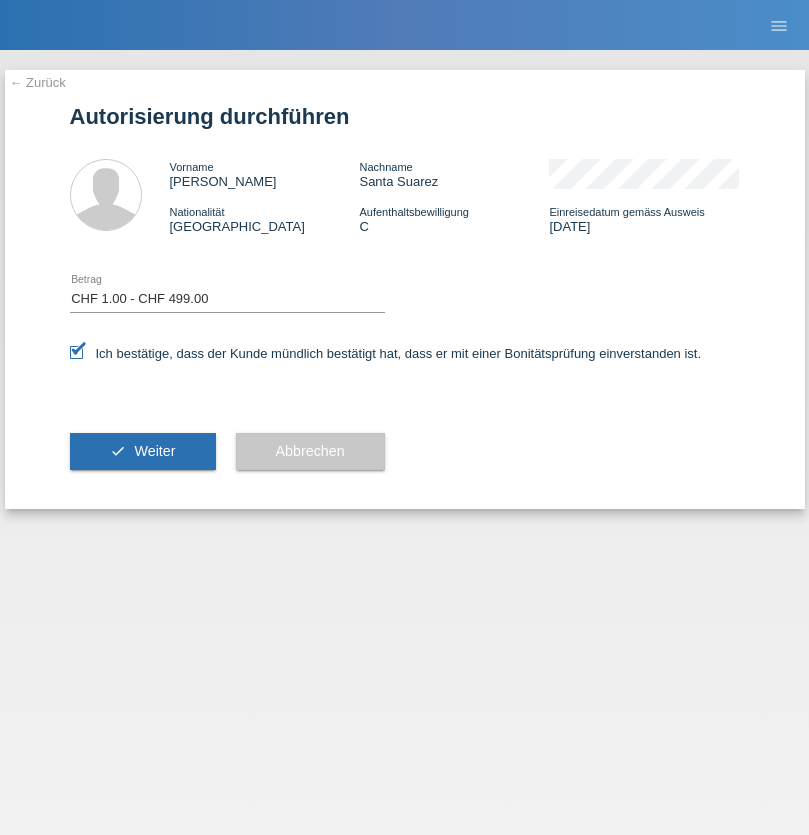 scroll, scrollTop: 0, scrollLeft: 0, axis: both 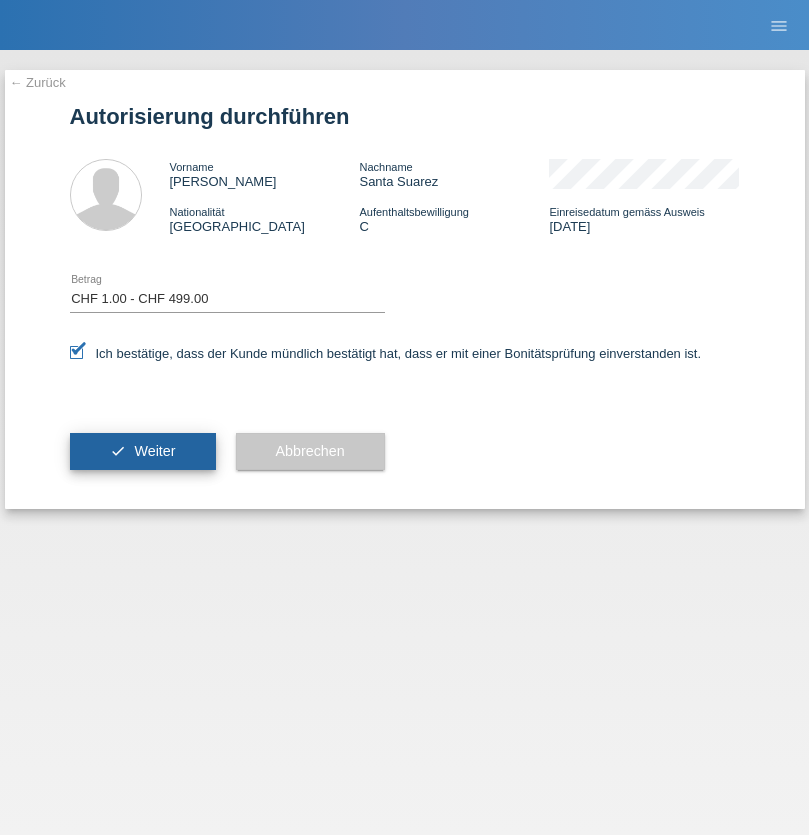 click on "Weiter" at bounding box center (154, 451) 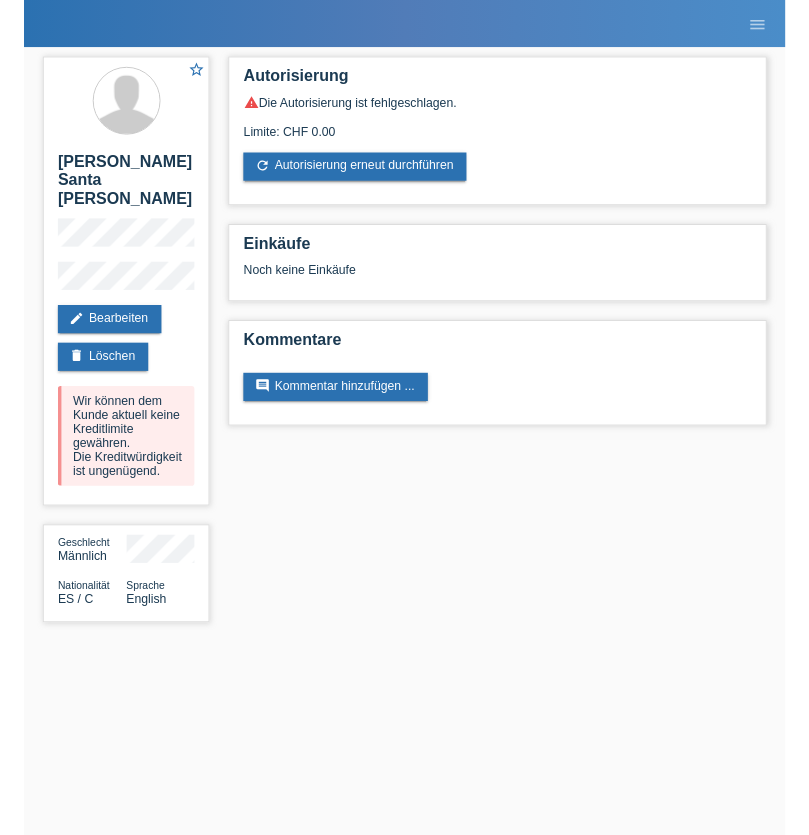 scroll, scrollTop: 0, scrollLeft: 0, axis: both 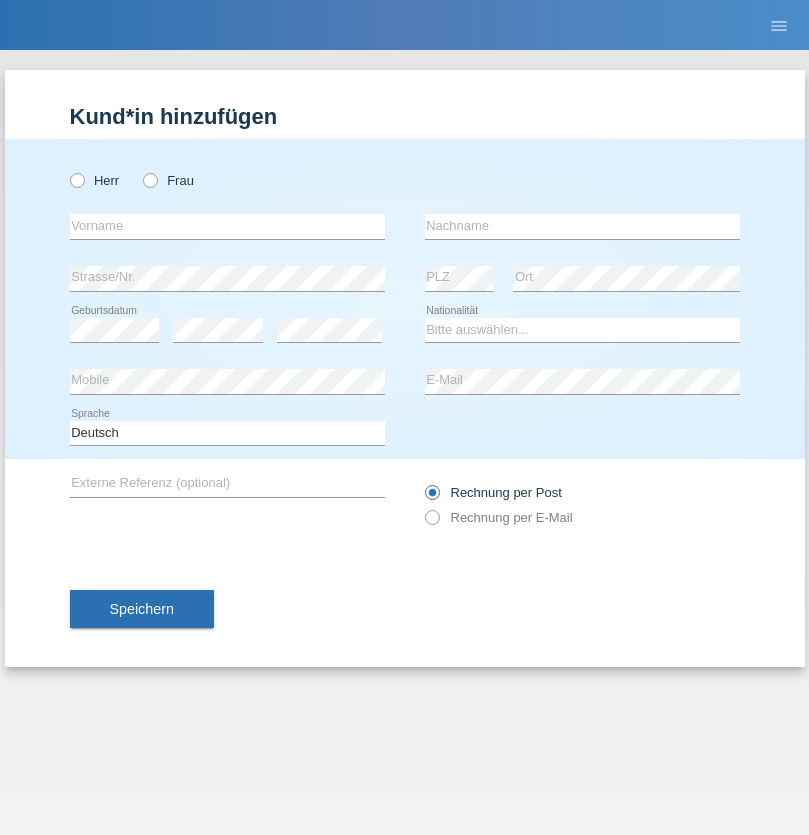 radio on "true" 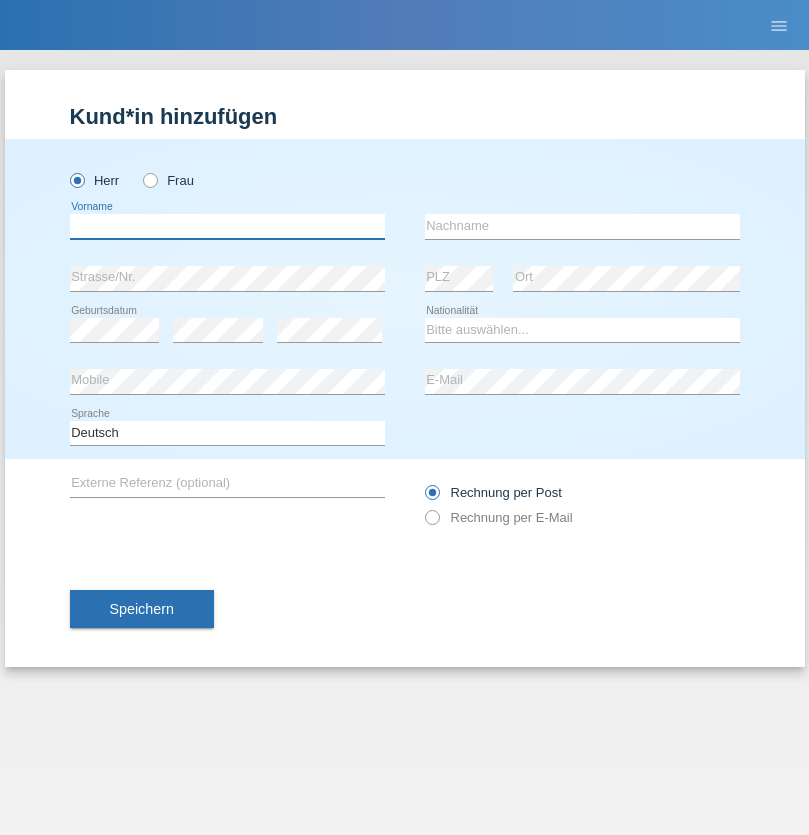 click at bounding box center (227, 226) 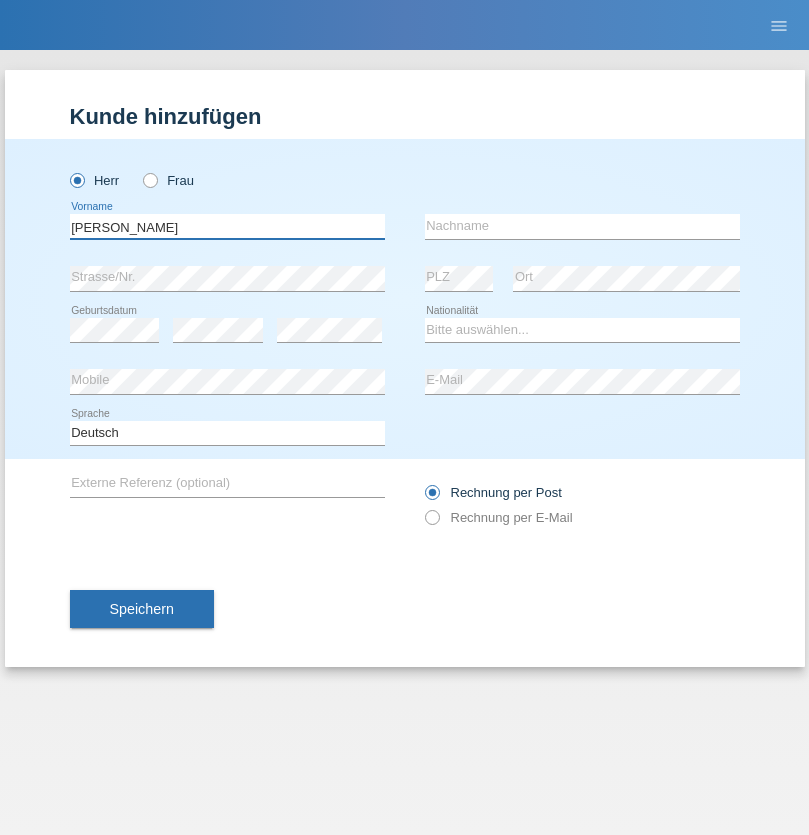 type on "[PERSON_NAME]" 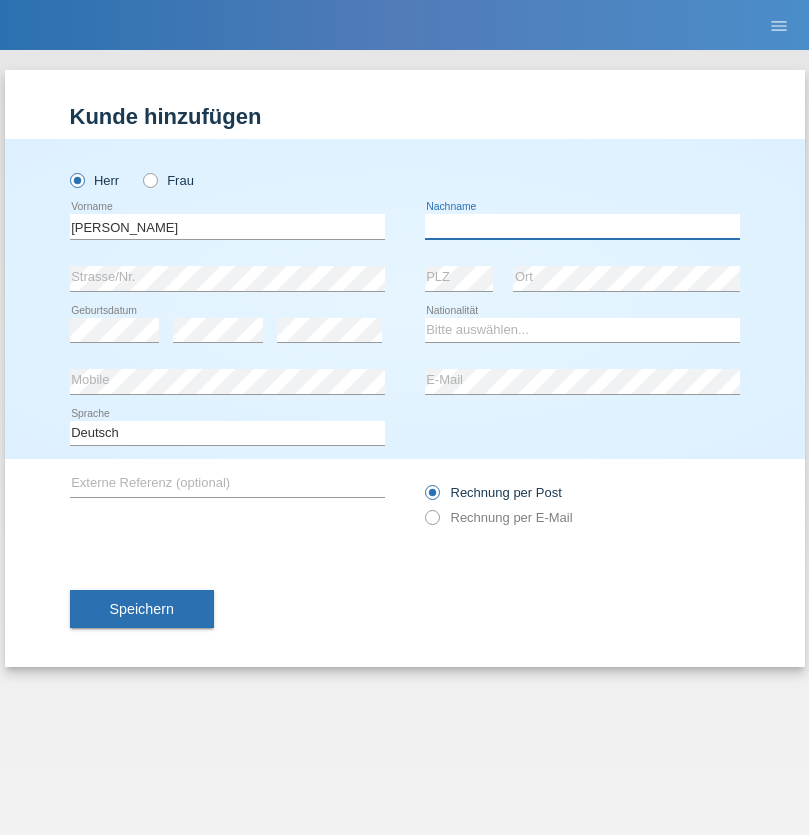 click at bounding box center [582, 226] 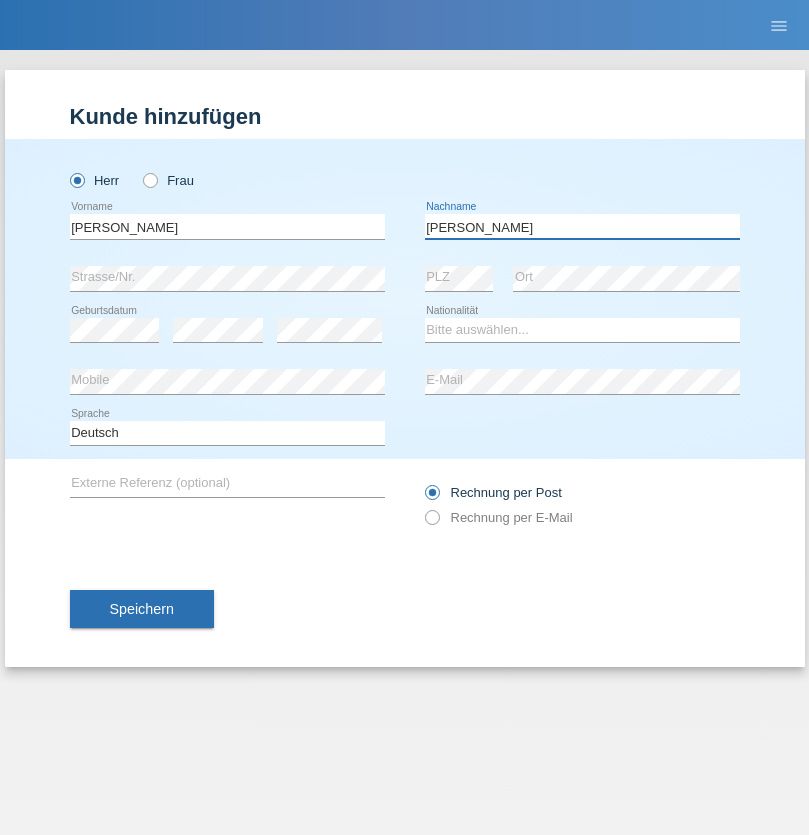 type on "Nistor" 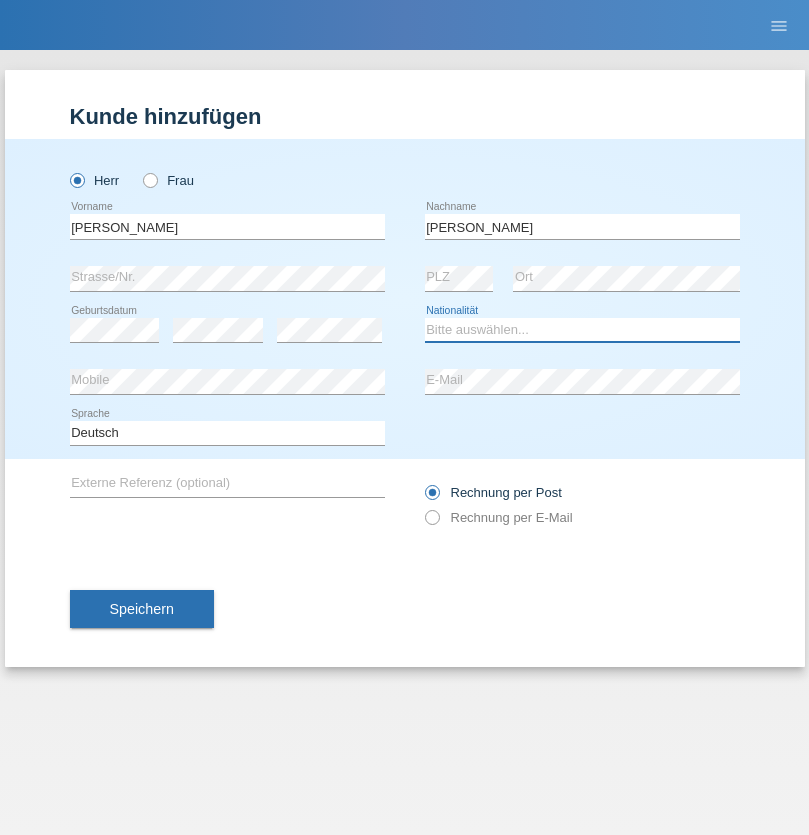 select on "SI" 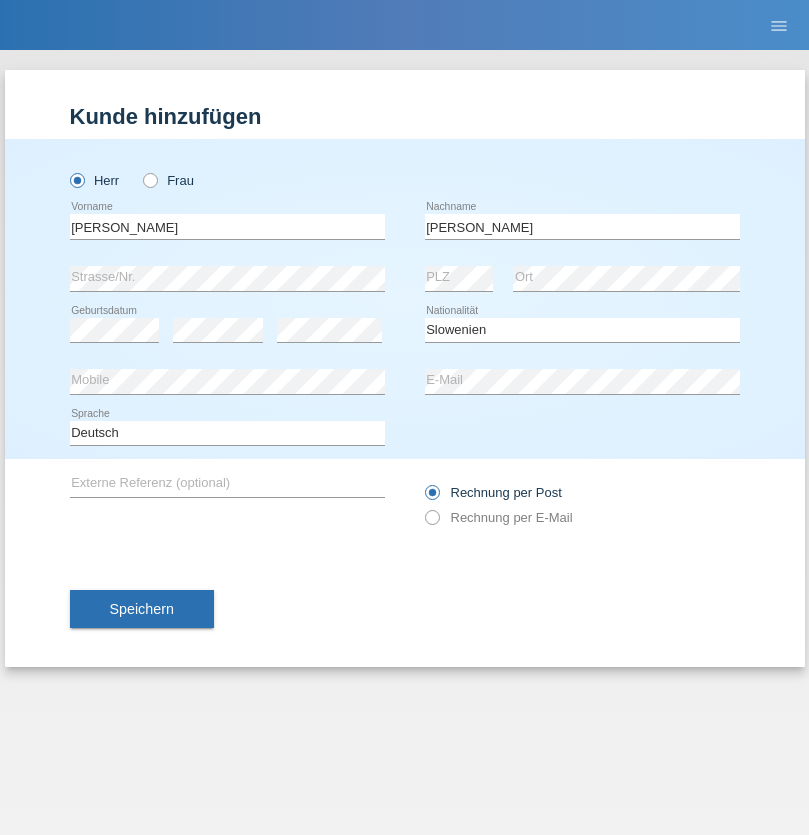 select on "C" 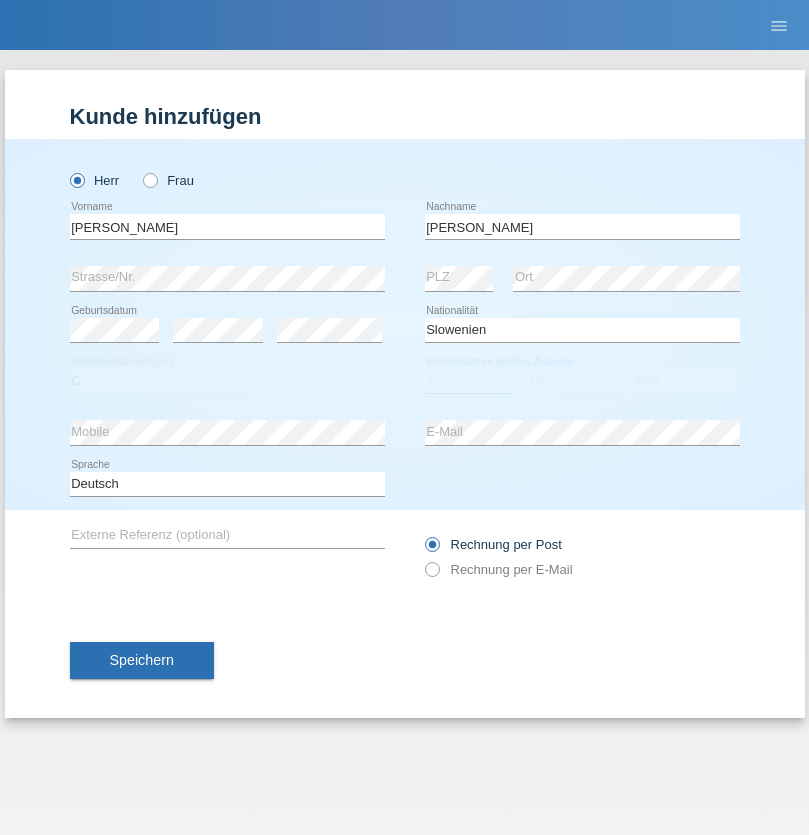 select on "26" 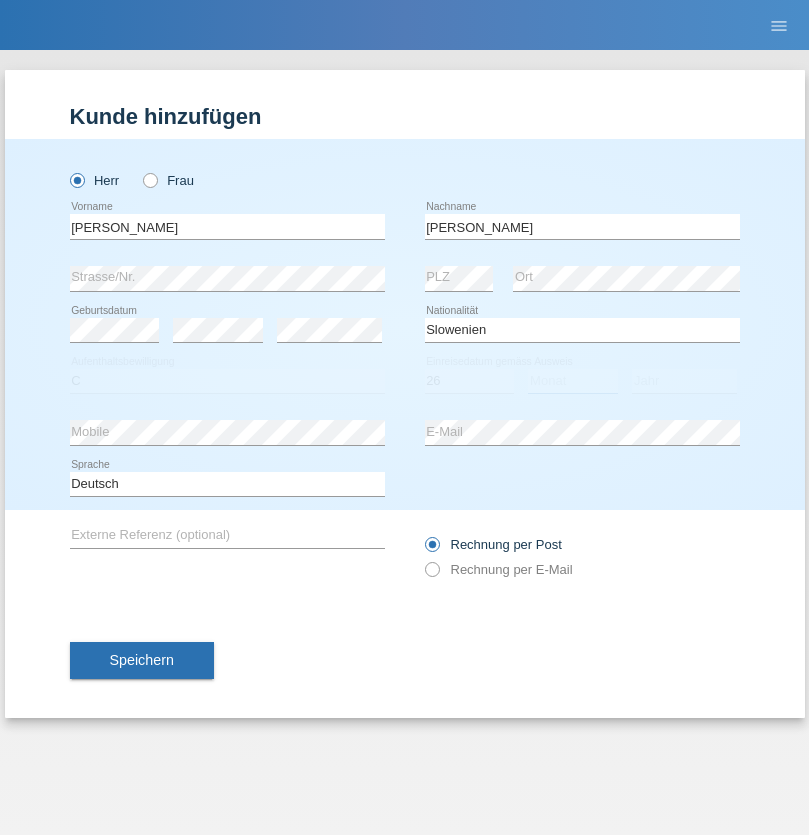 select on "03" 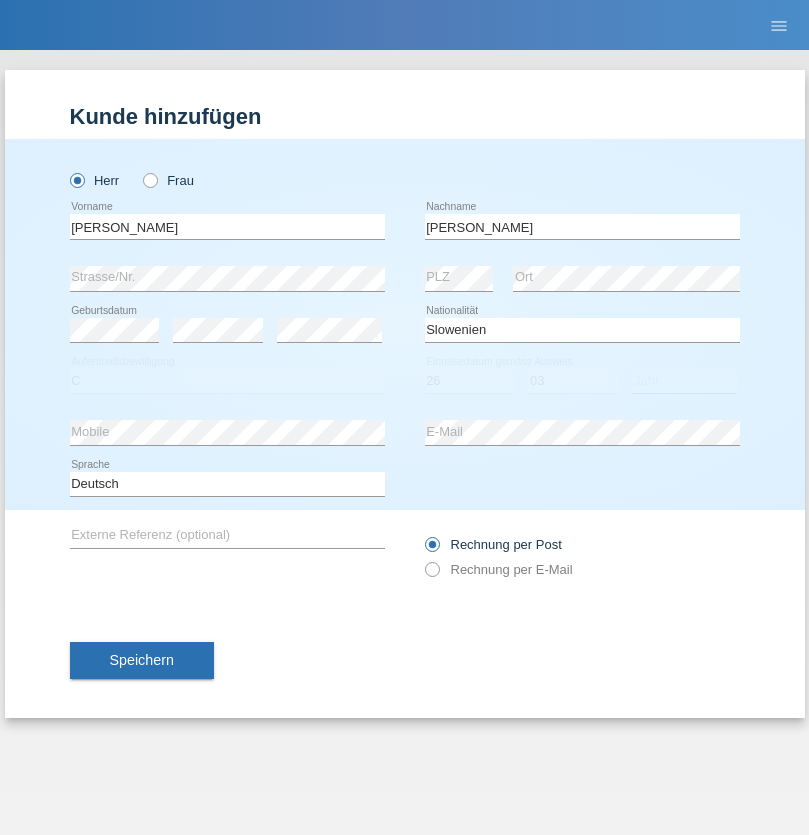 select on "2014" 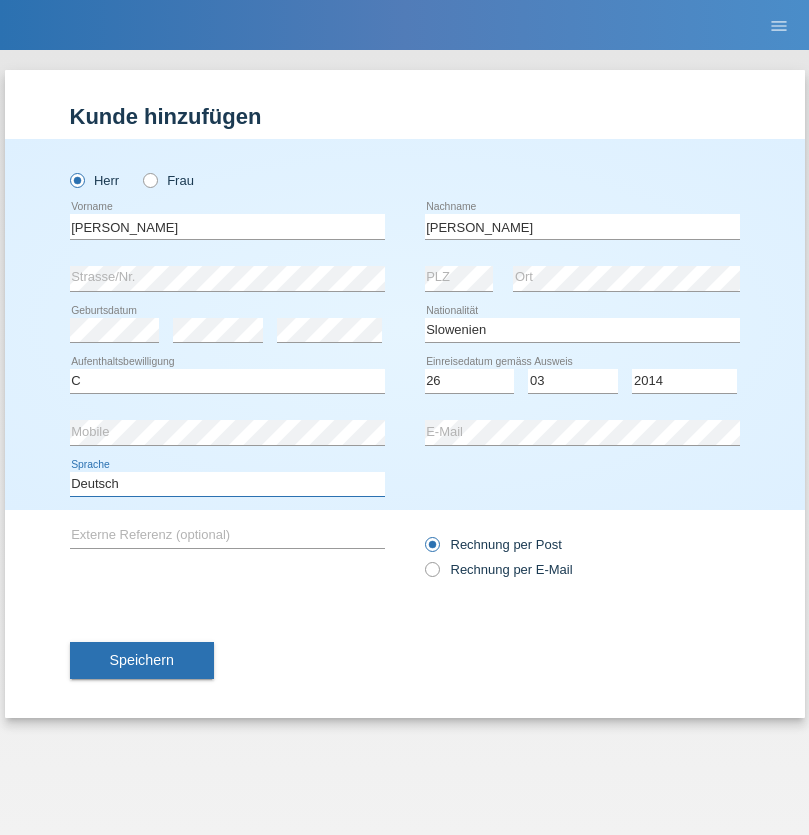 select on "en" 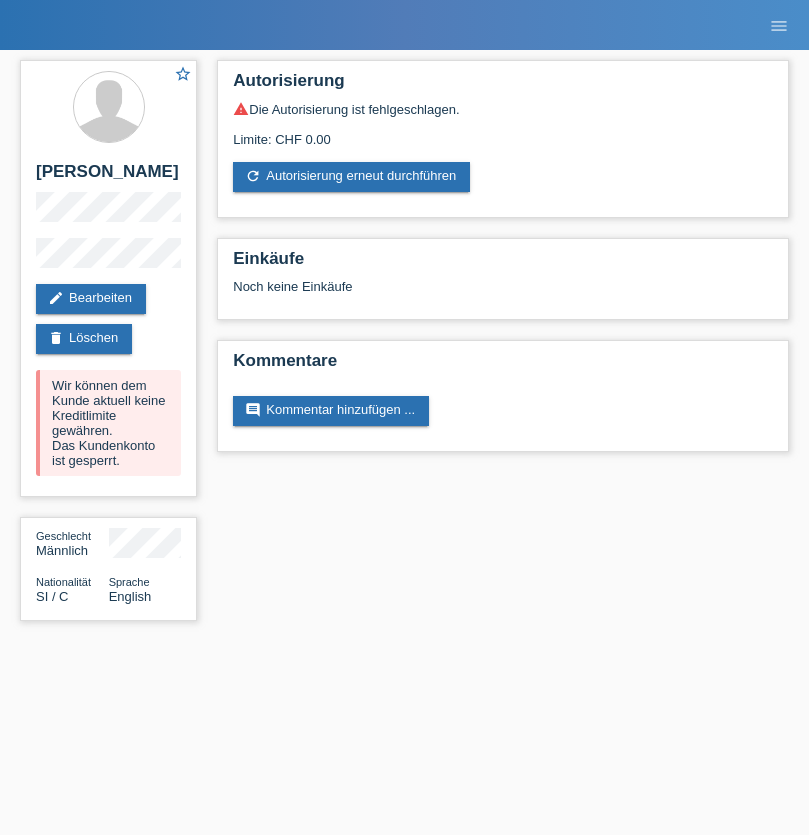 scroll, scrollTop: 0, scrollLeft: 0, axis: both 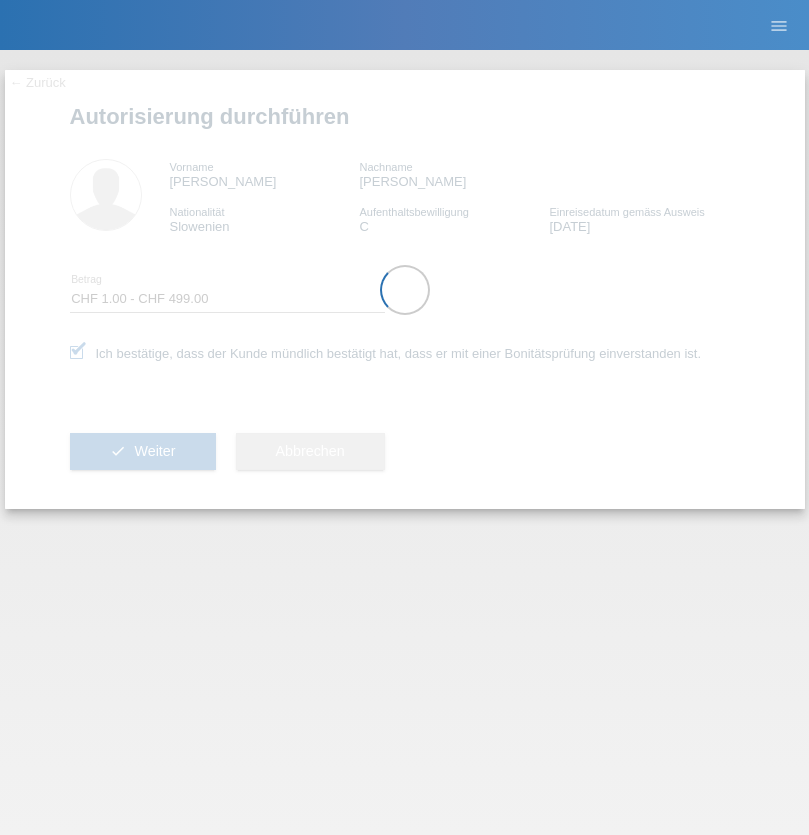 select on "1" 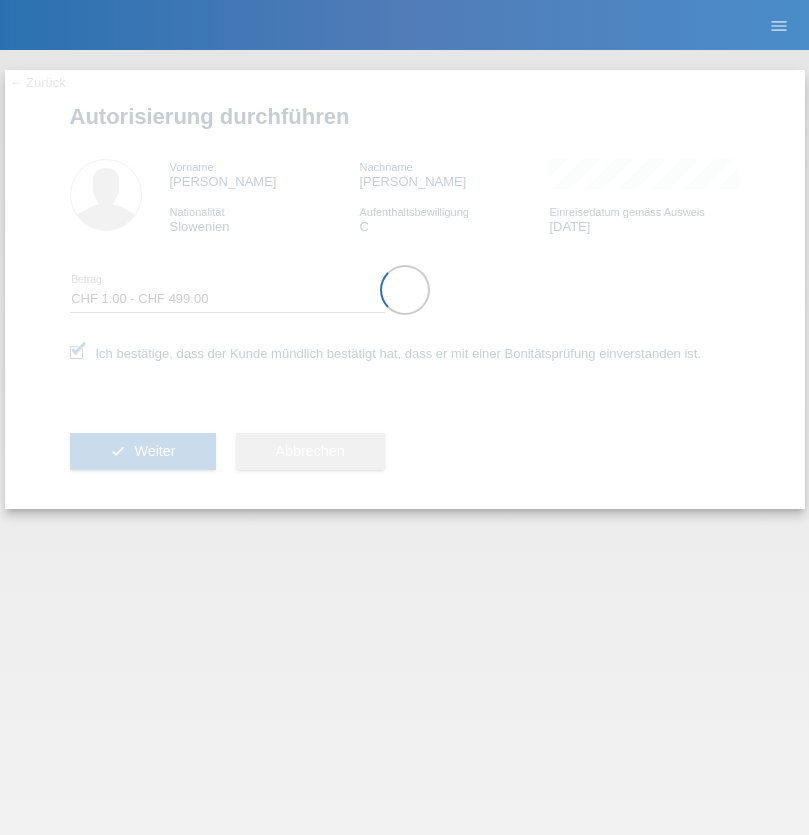 scroll, scrollTop: 0, scrollLeft: 0, axis: both 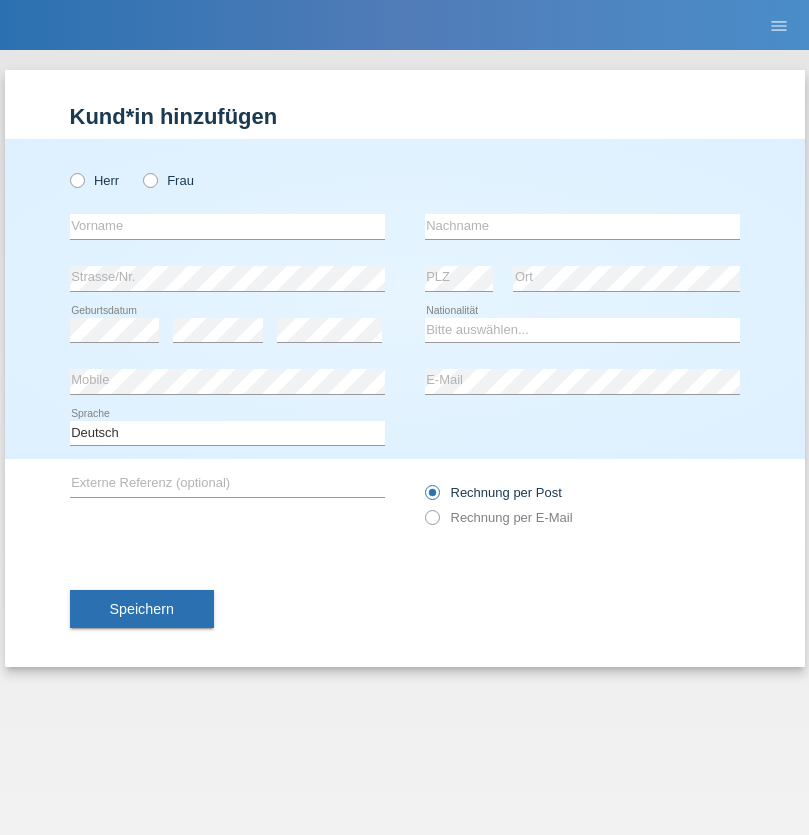 radio on "true" 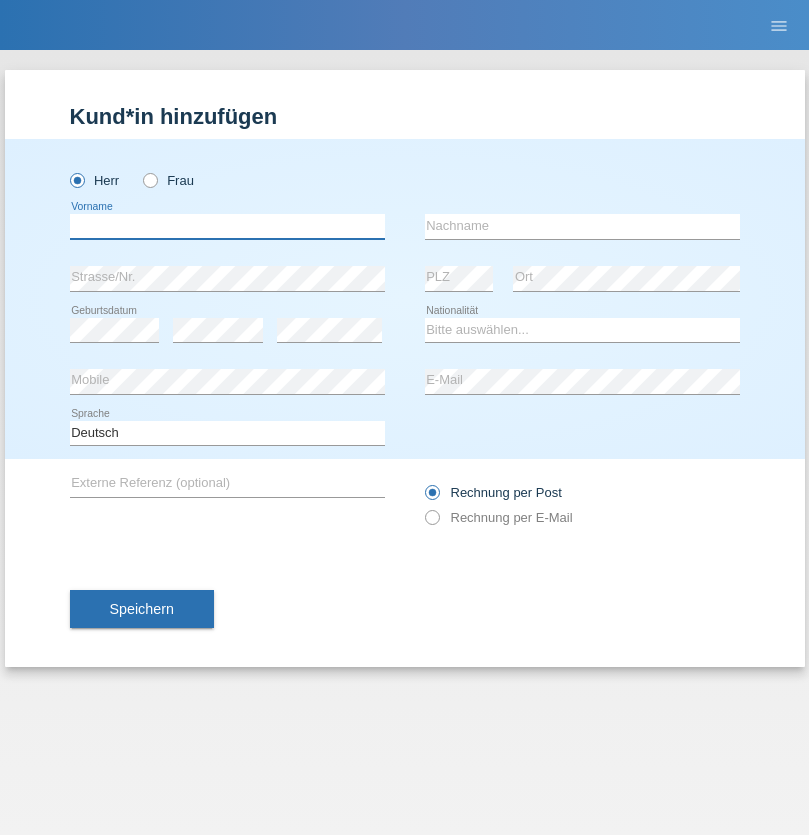 click at bounding box center [227, 226] 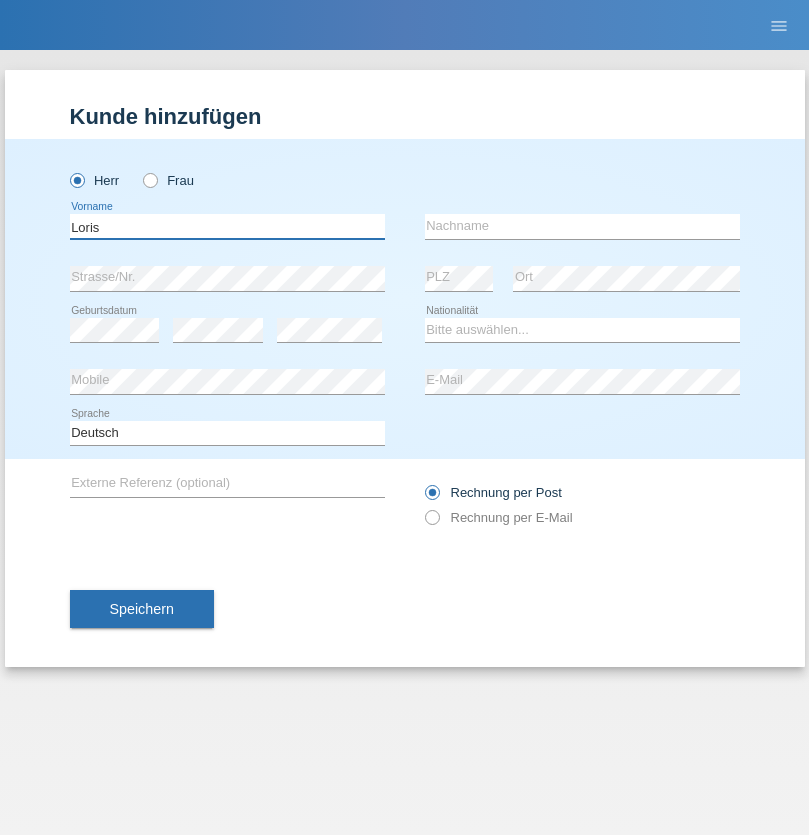 type on "Loris" 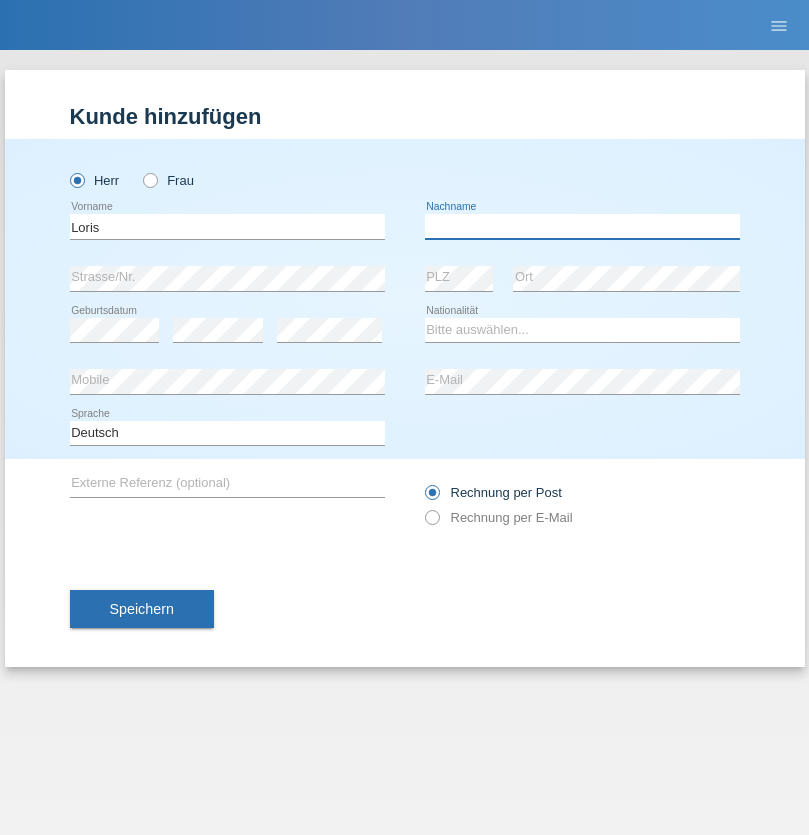 click at bounding box center (582, 226) 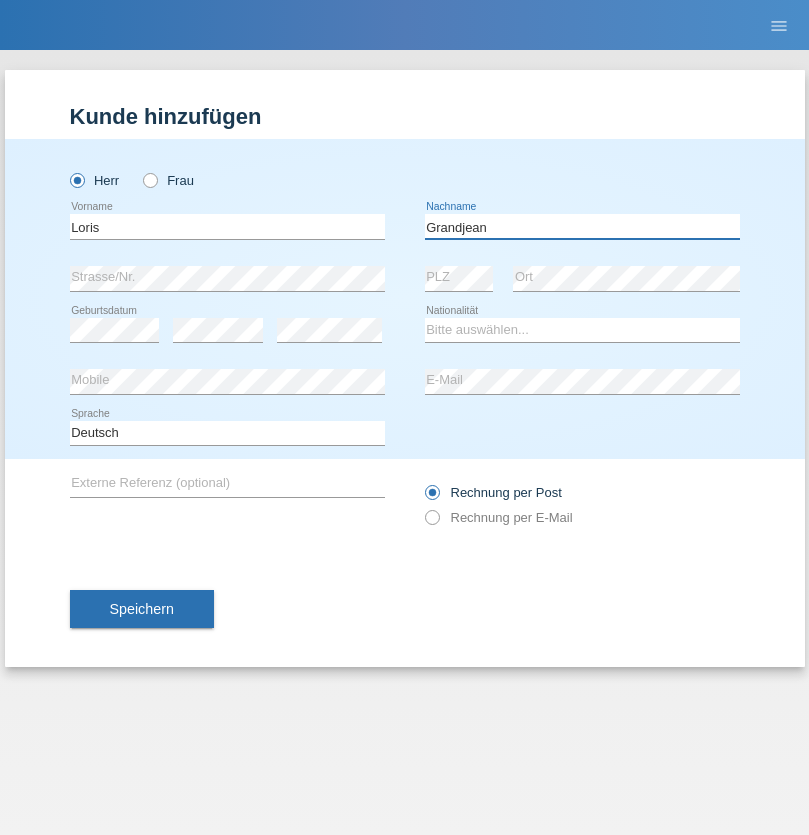 type on "Grandjean" 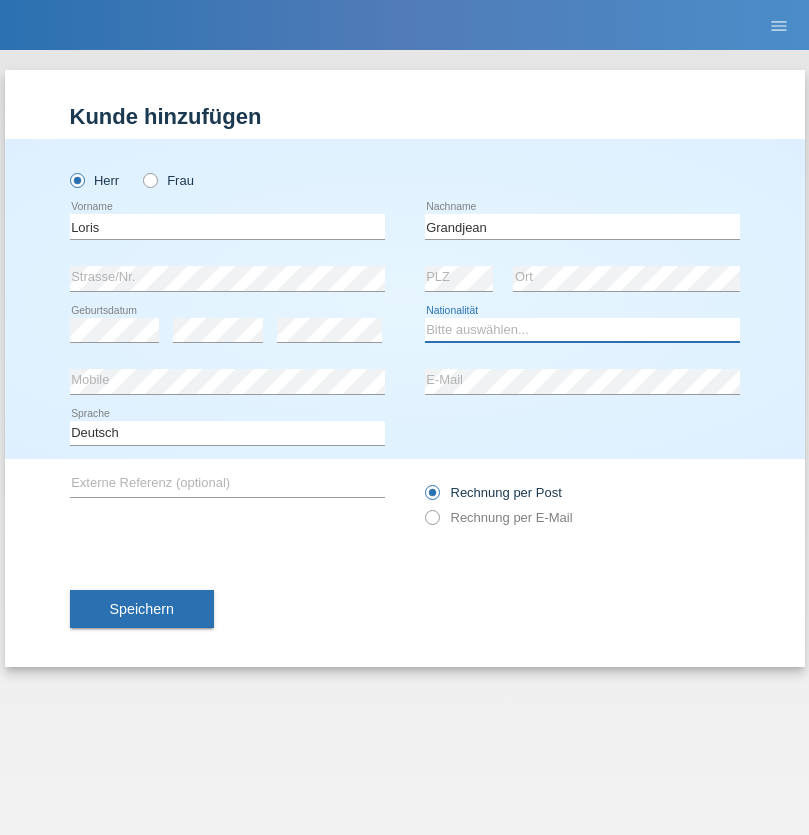 select on "CH" 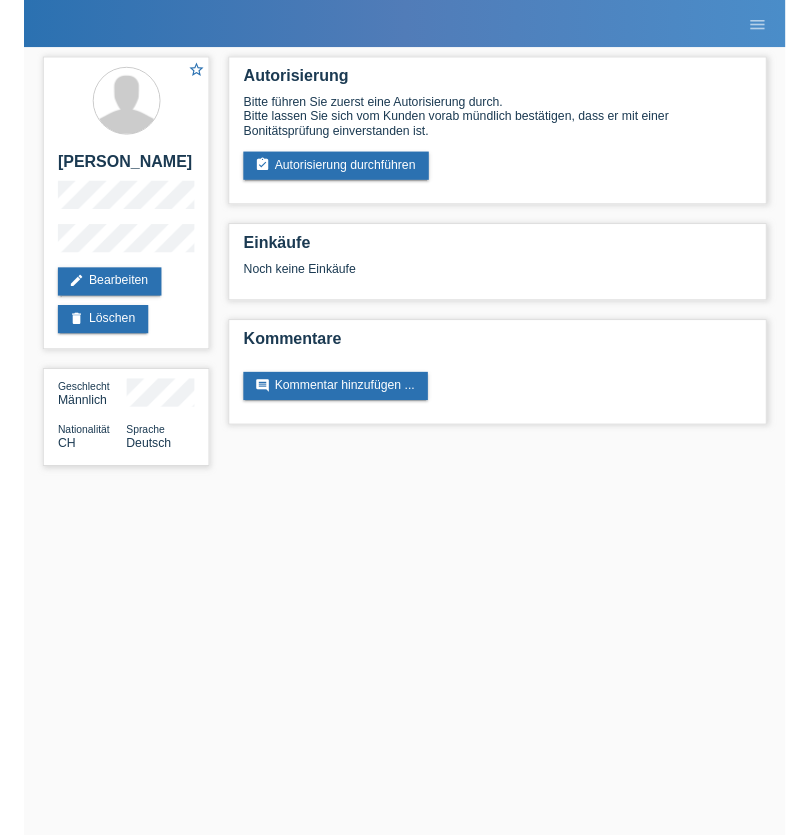 scroll, scrollTop: 0, scrollLeft: 0, axis: both 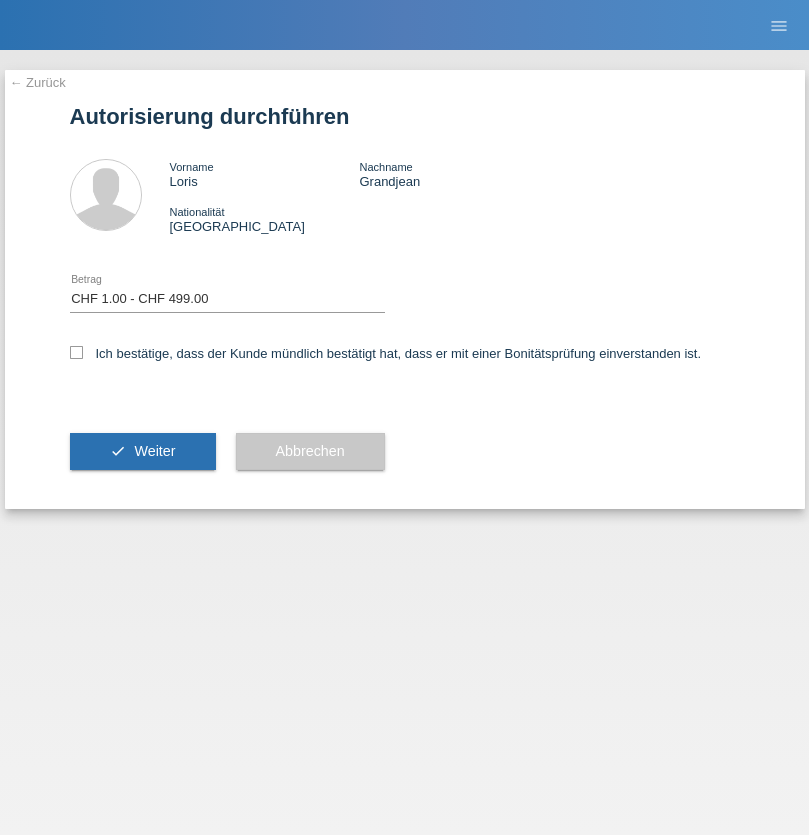 select on "1" 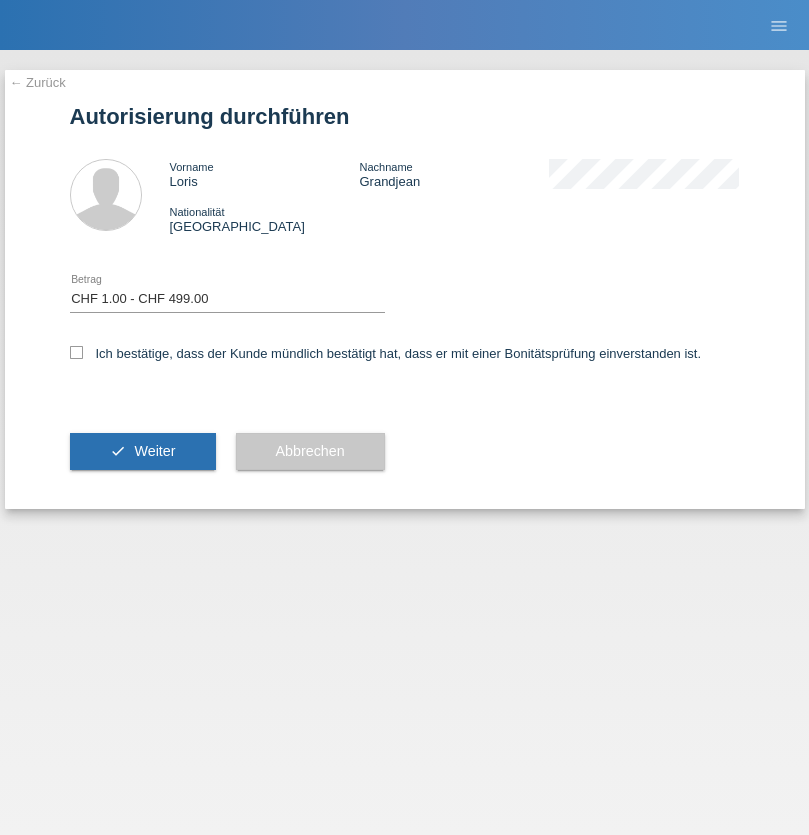 checkbox on "true" 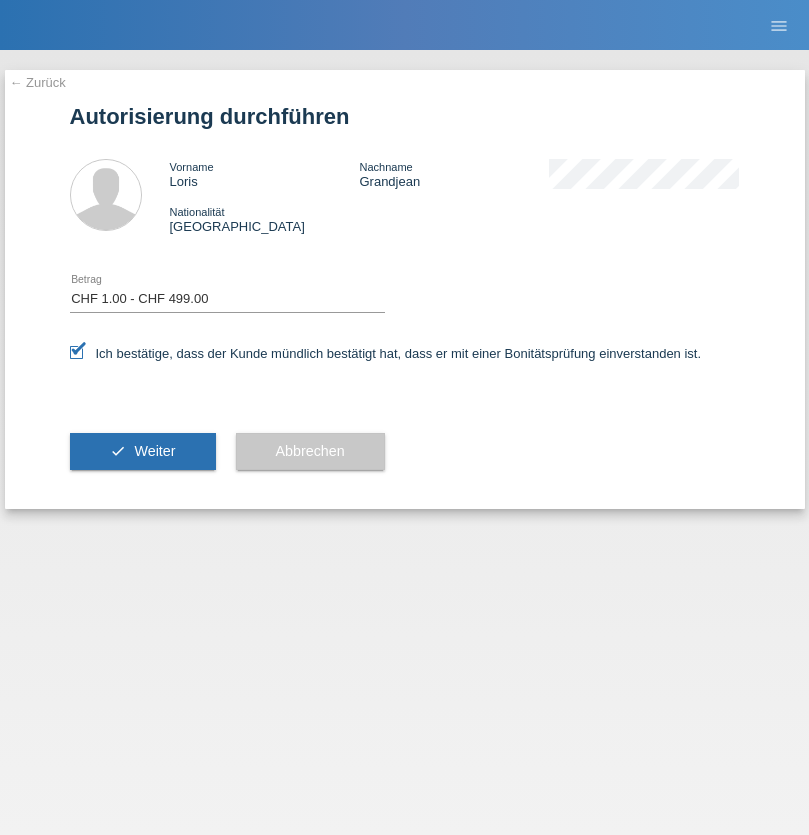 scroll, scrollTop: 0, scrollLeft: 0, axis: both 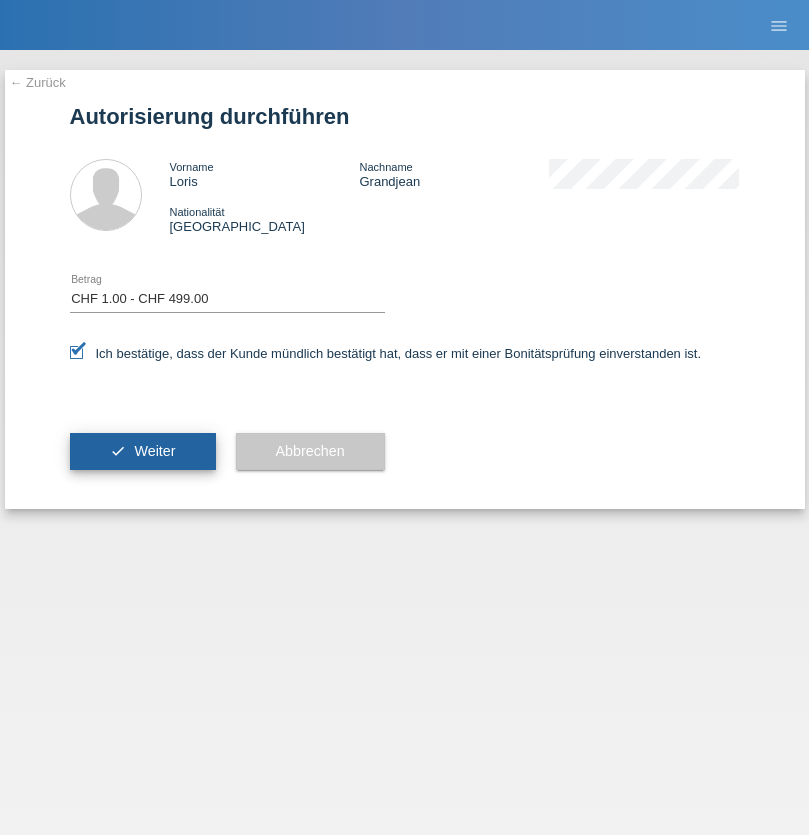 click on "Weiter" at bounding box center [154, 451] 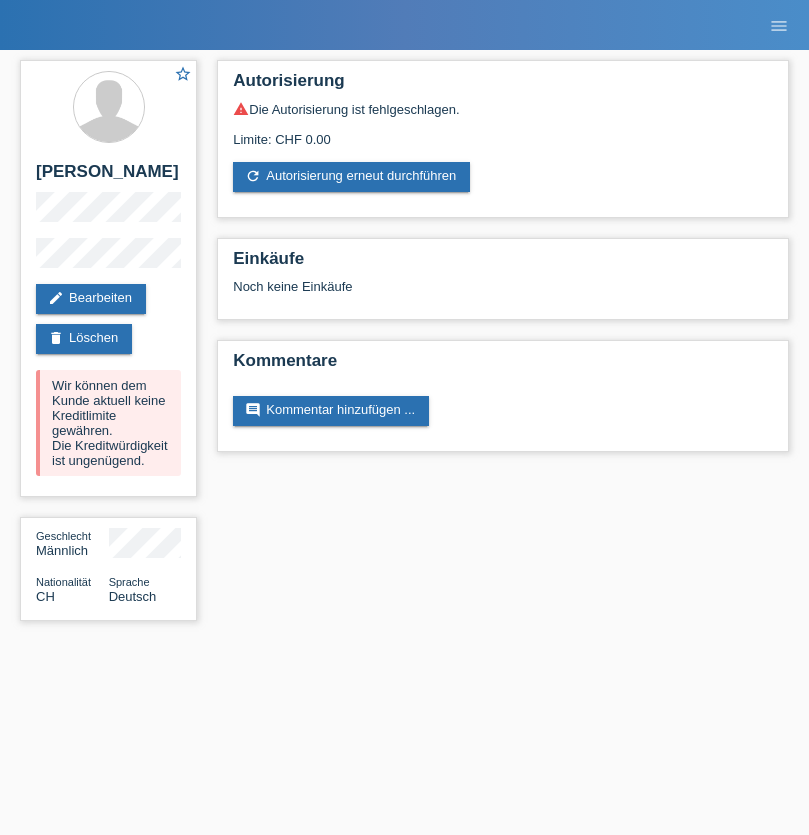 scroll, scrollTop: 0, scrollLeft: 0, axis: both 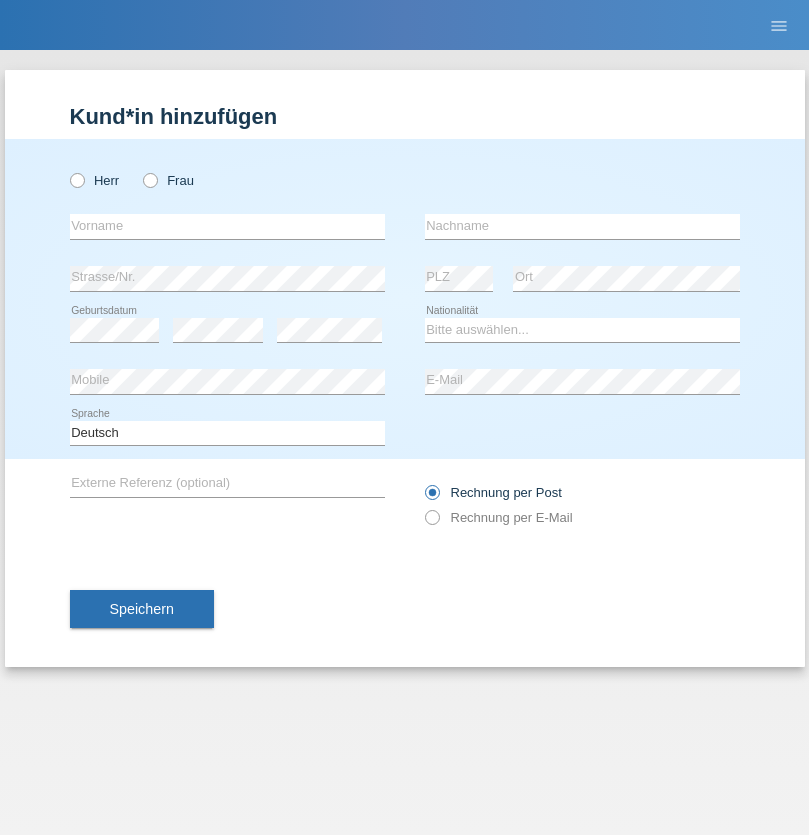 radio on "true" 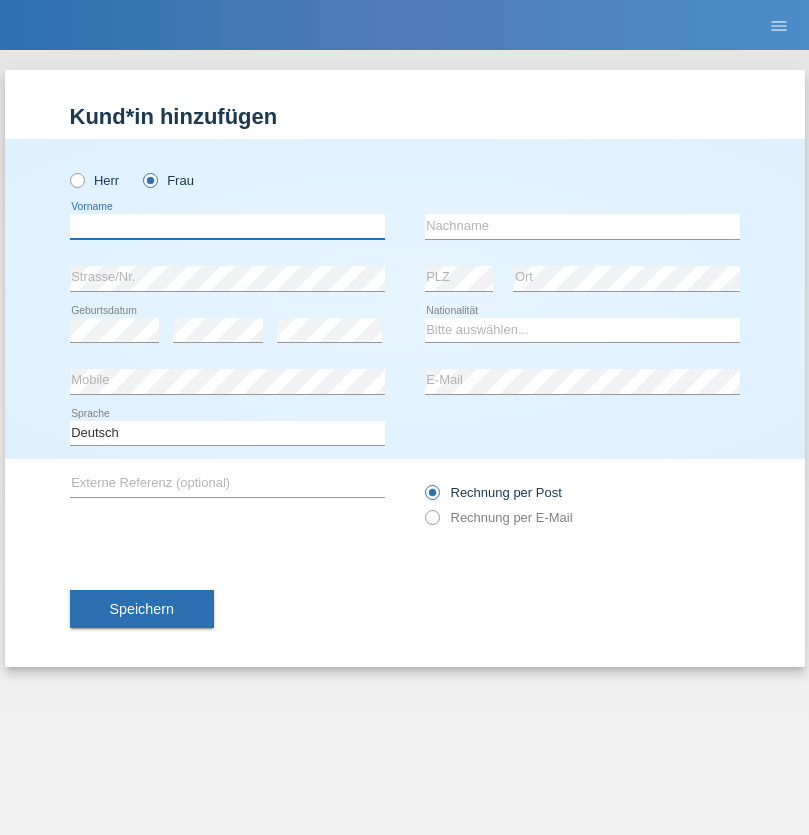 click at bounding box center (227, 226) 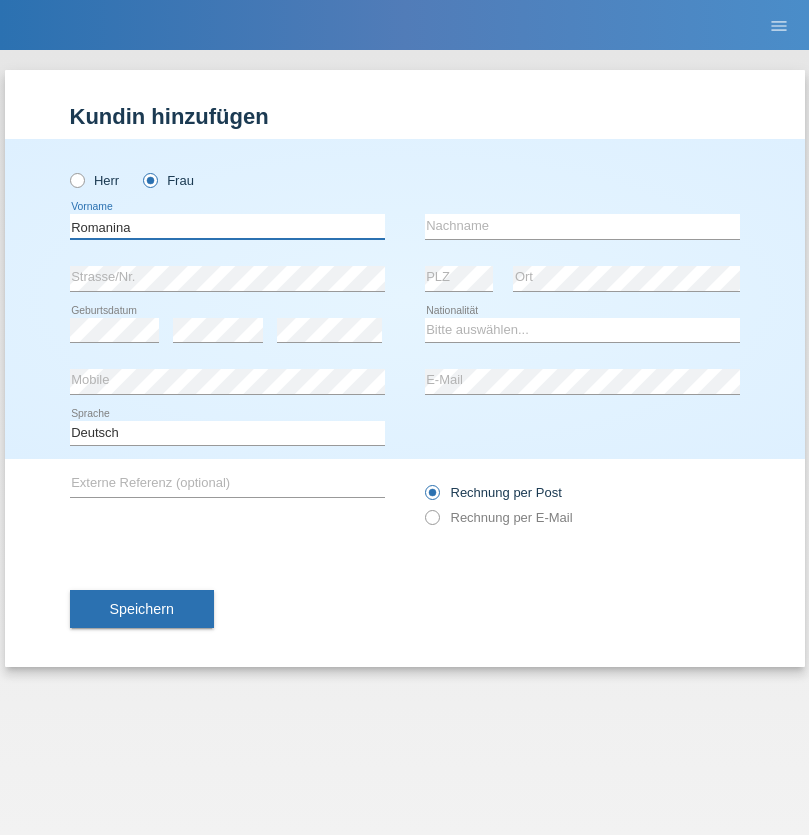 type on "Romanina" 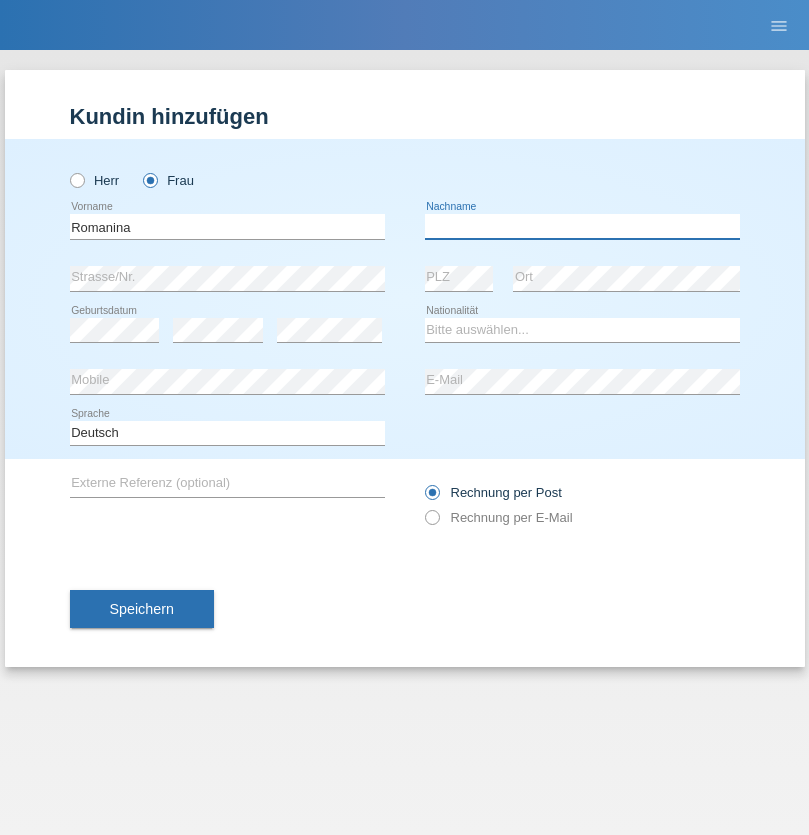 click at bounding box center (582, 226) 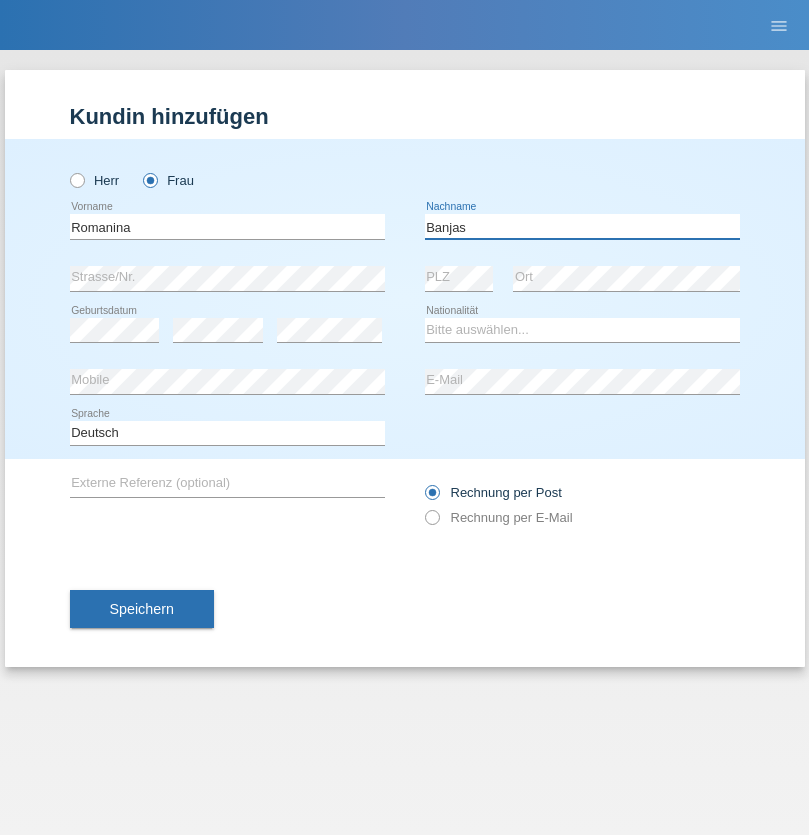 type on "Banjas" 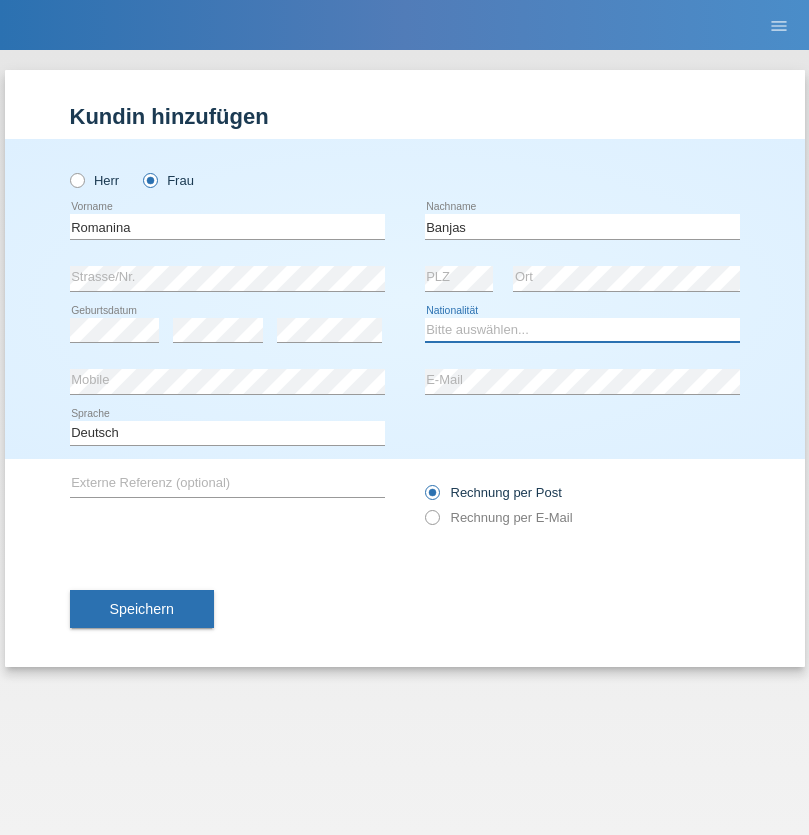 select on "CW" 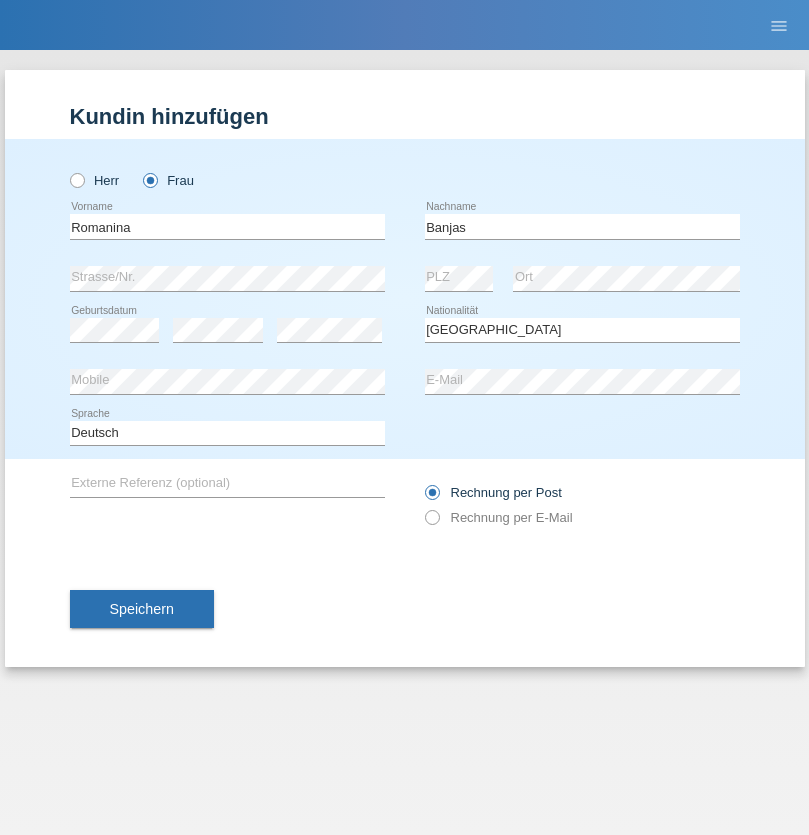 select on "C" 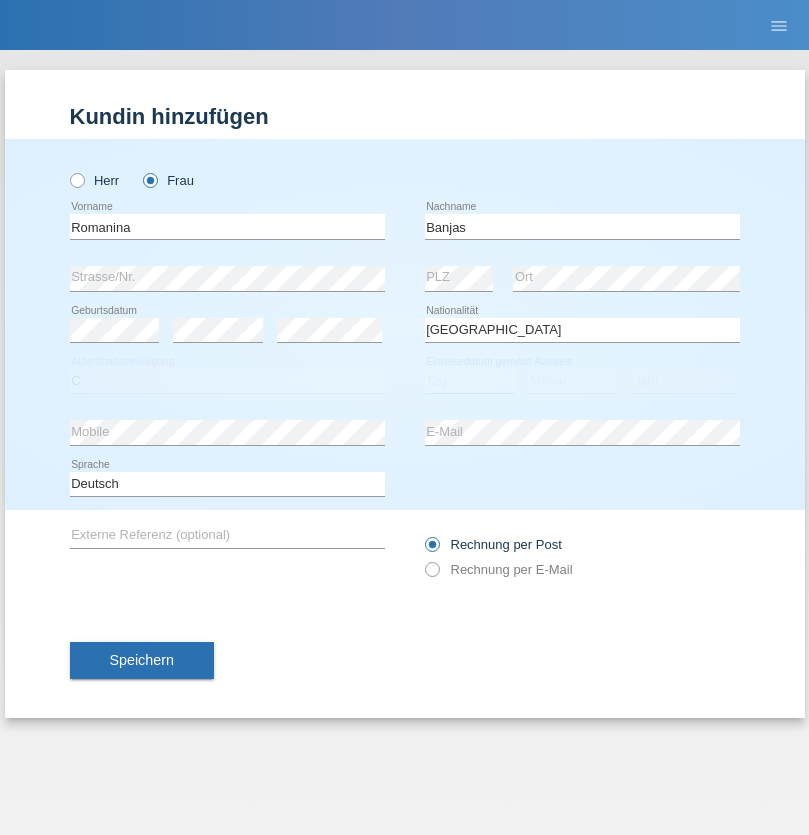 select on "26" 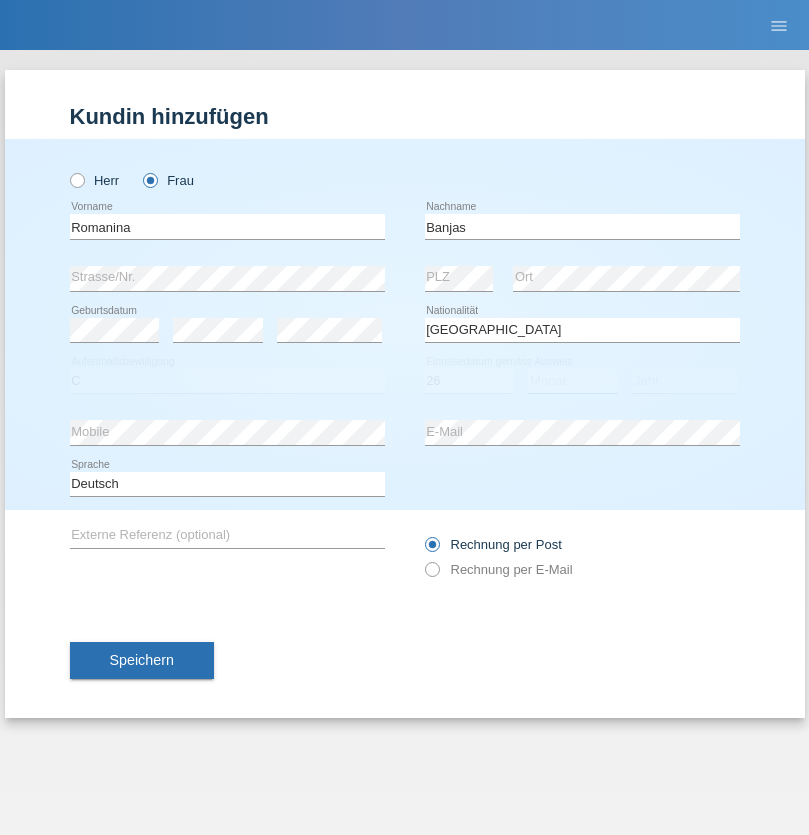 select on "03" 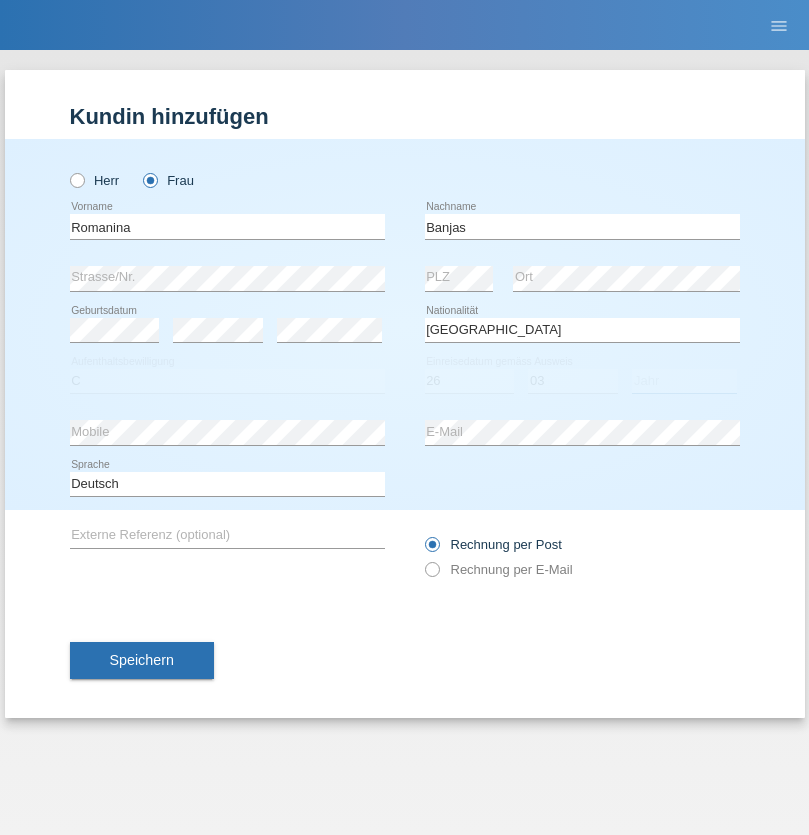select on "2014" 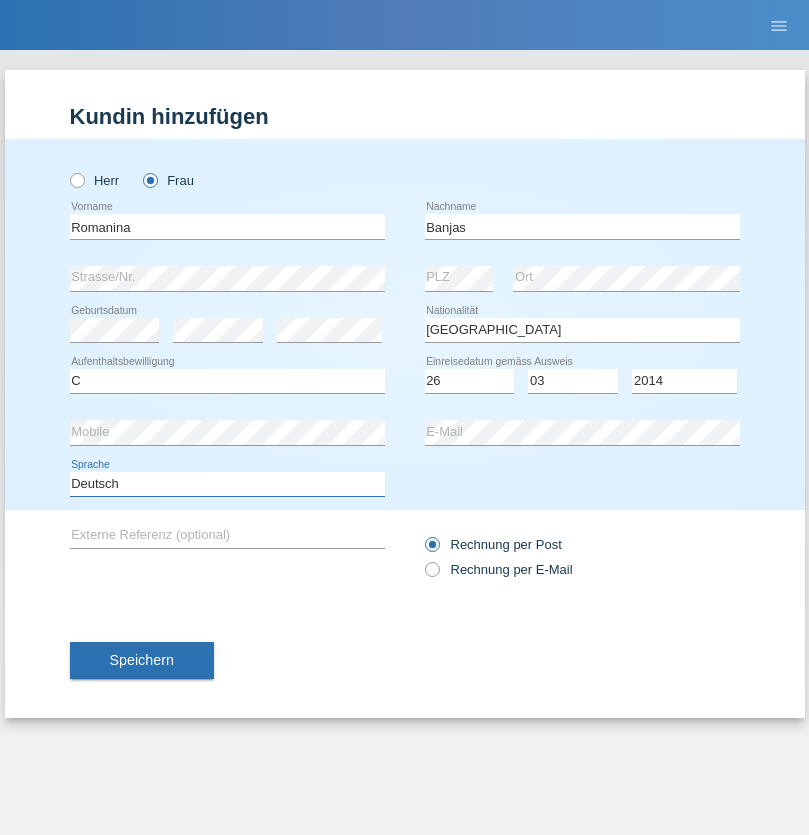 select on "en" 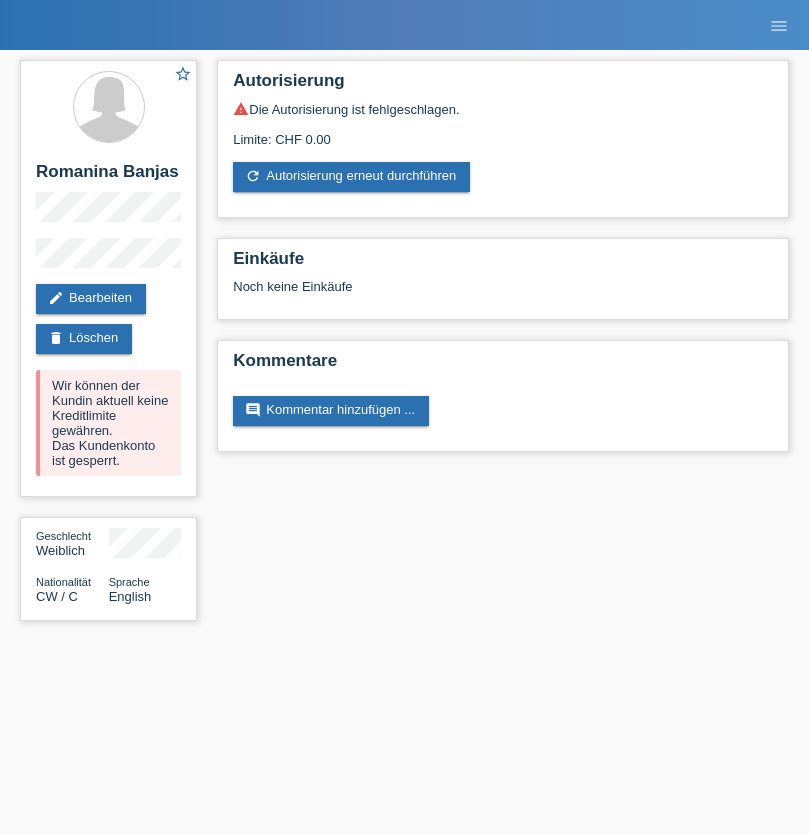 scroll, scrollTop: 0, scrollLeft: 0, axis: both 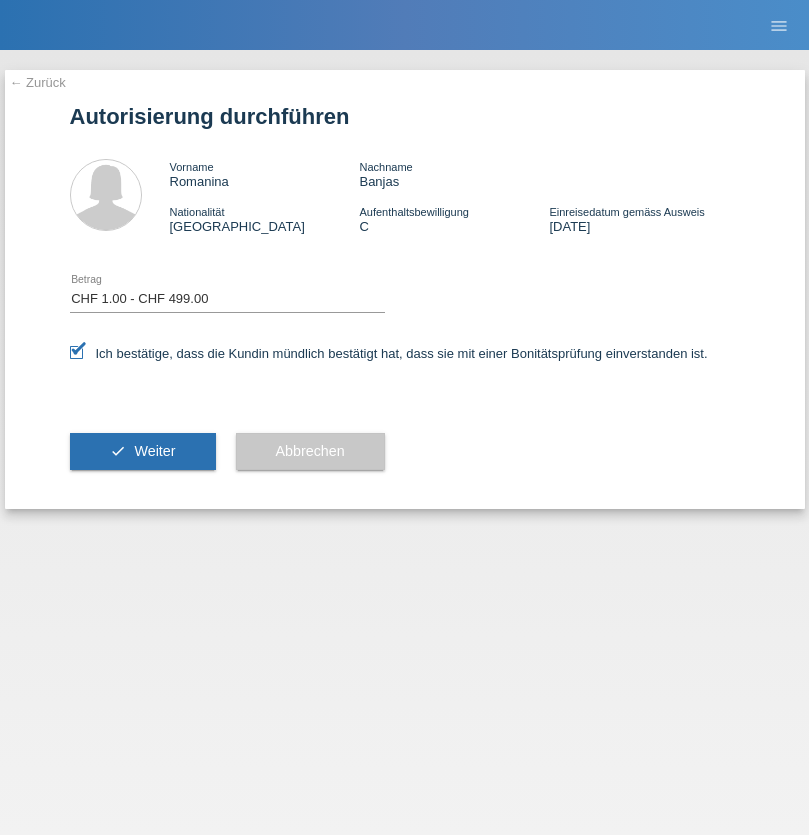 select on "1" 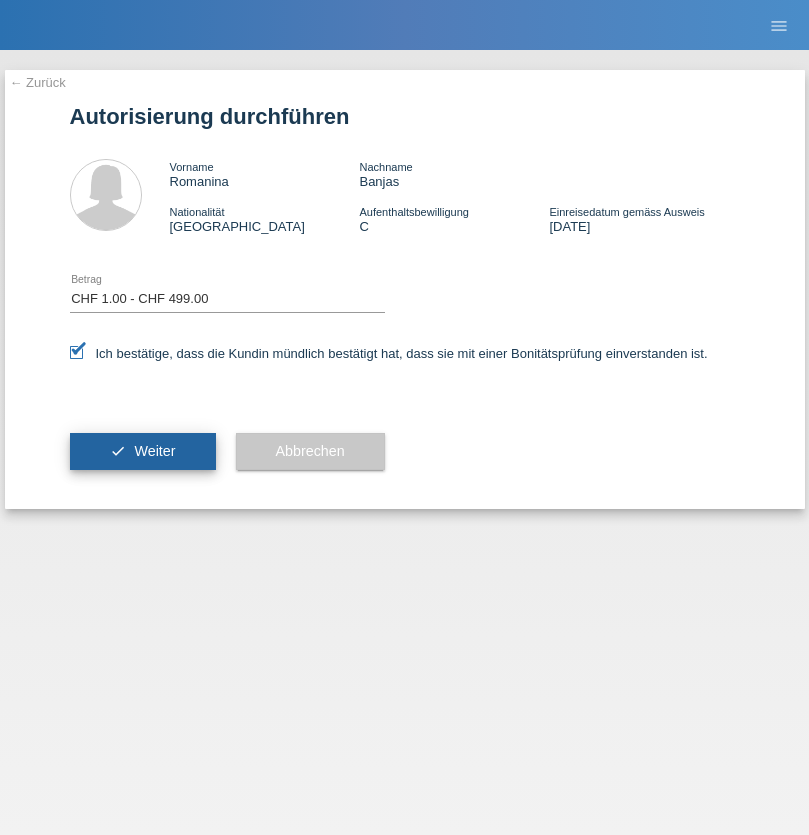 click on "Weiter" at bounding box center [154, 451] 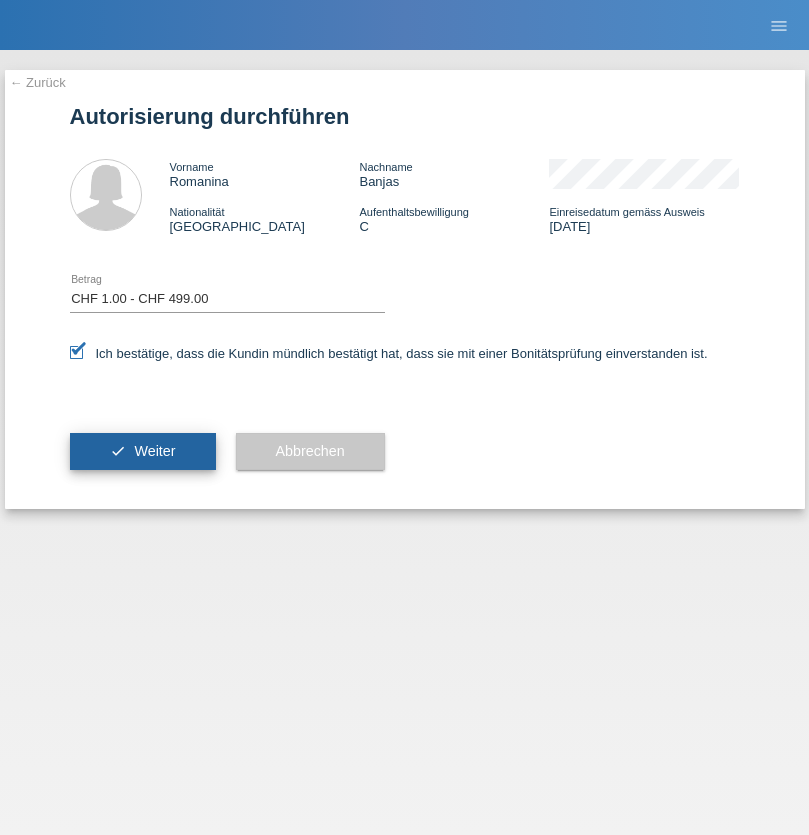 scroll, scrollTop: 0, scrollLeft: 0, axis: both 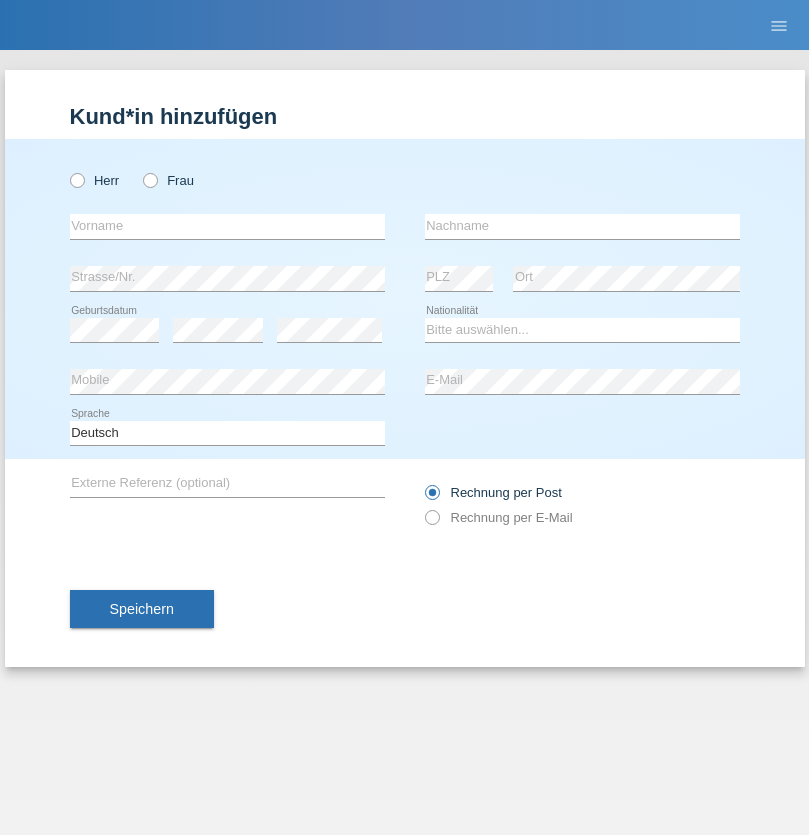 radio on "true" 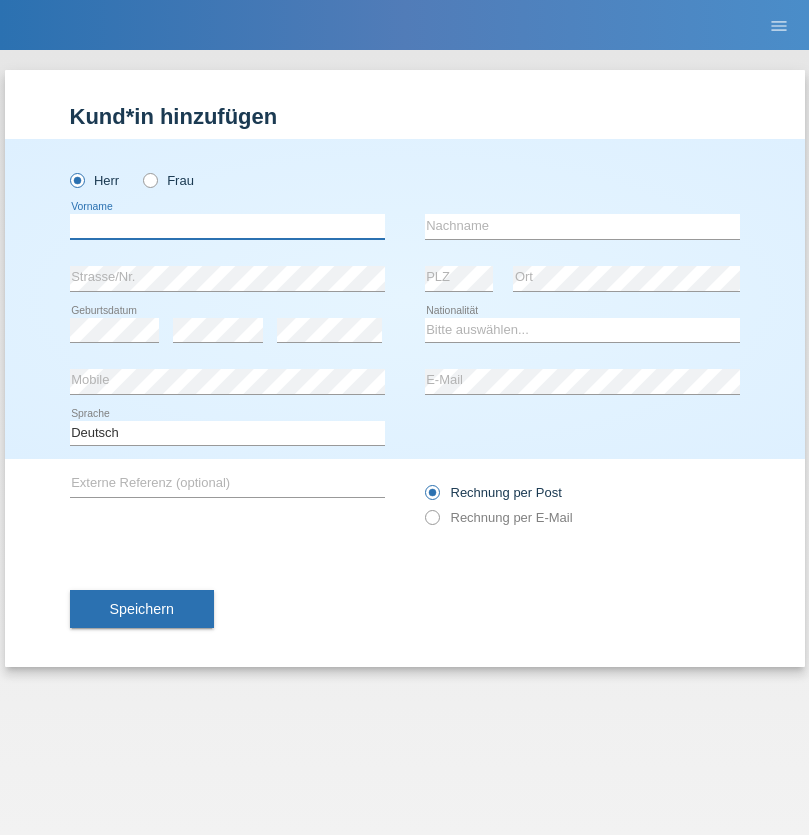 click at bounding box center (227, 226) 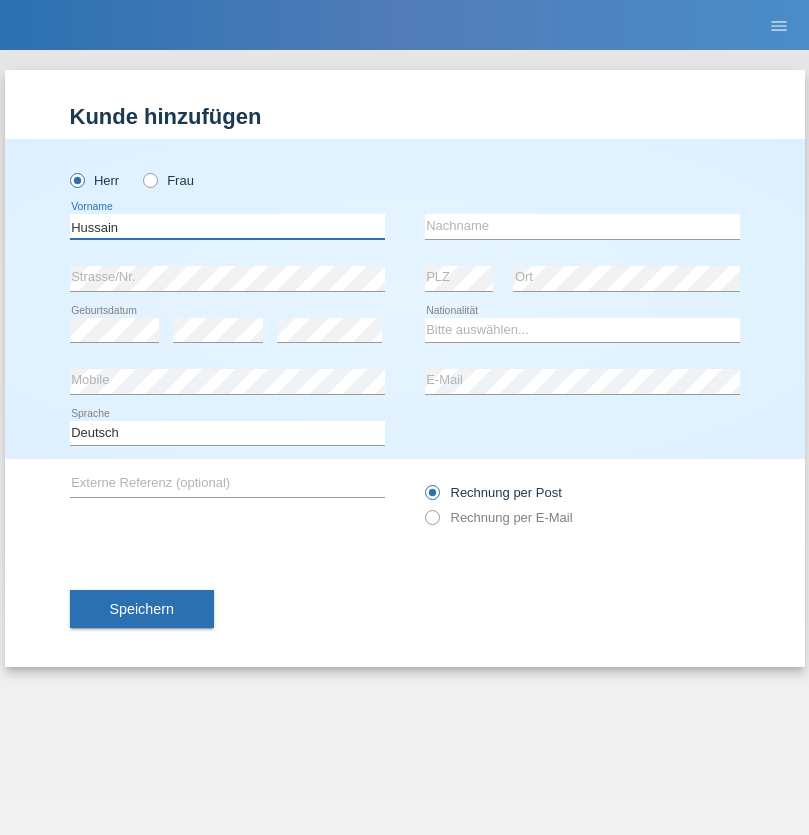 type on "Hussain" 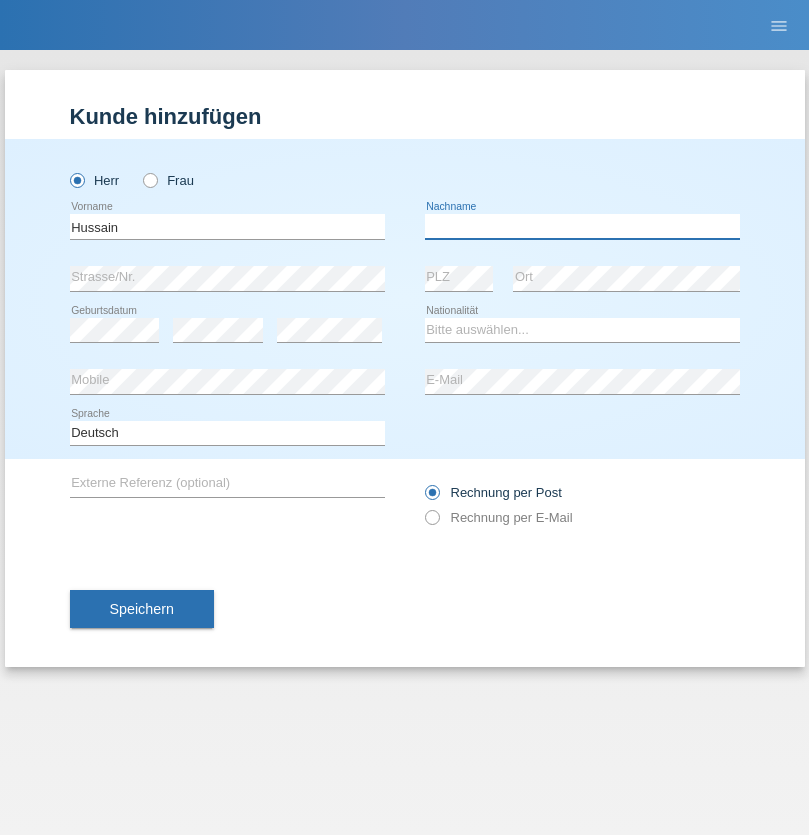 click at bounding box center (582, 226) 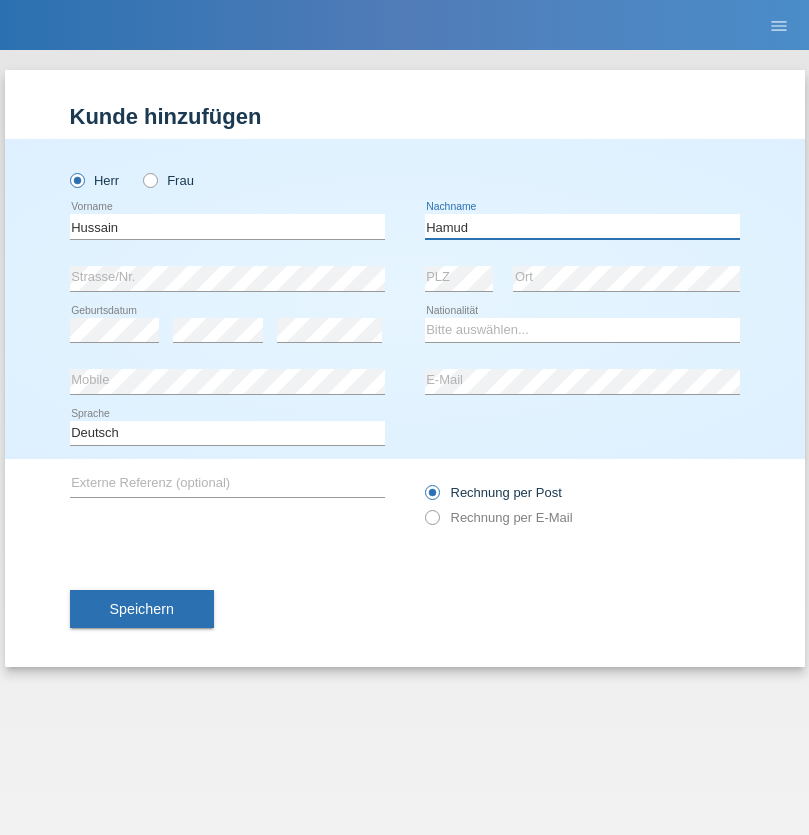 type on "Hamud" 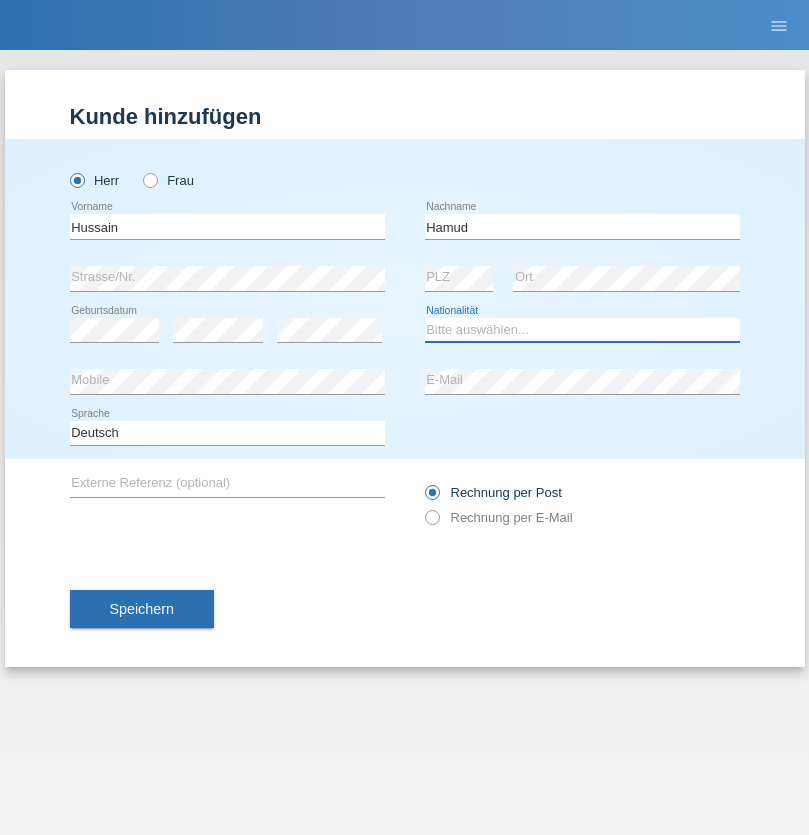 select on "SO" 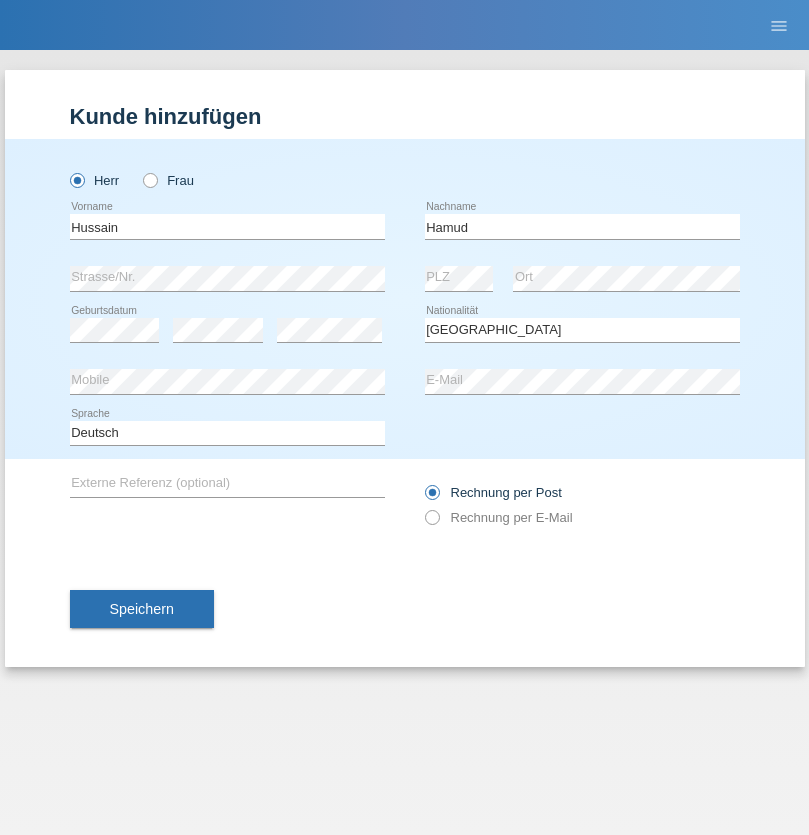 select on "C" 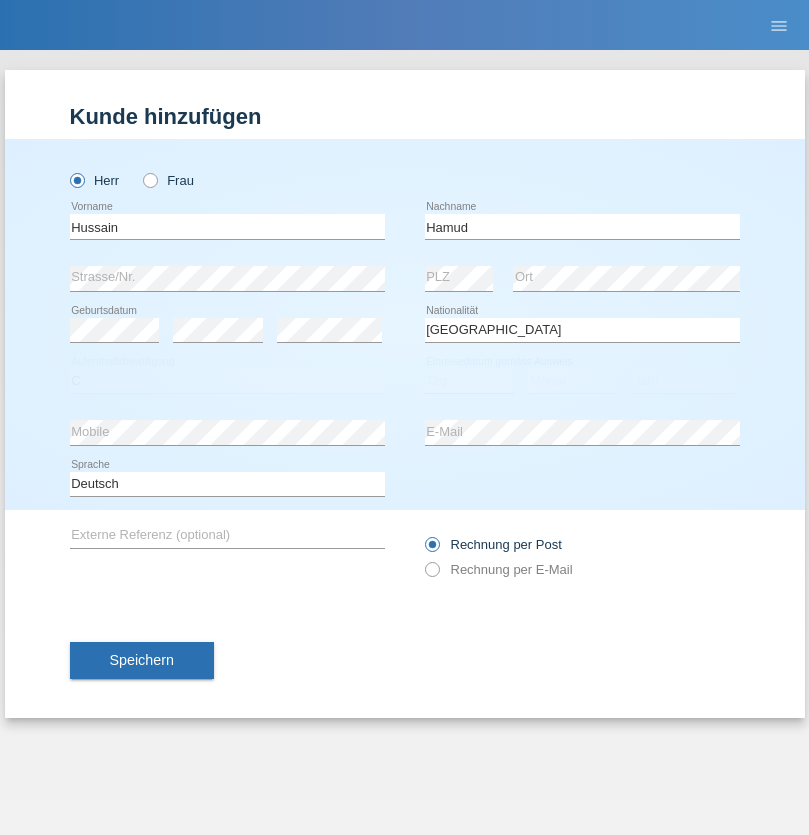 select on "13" 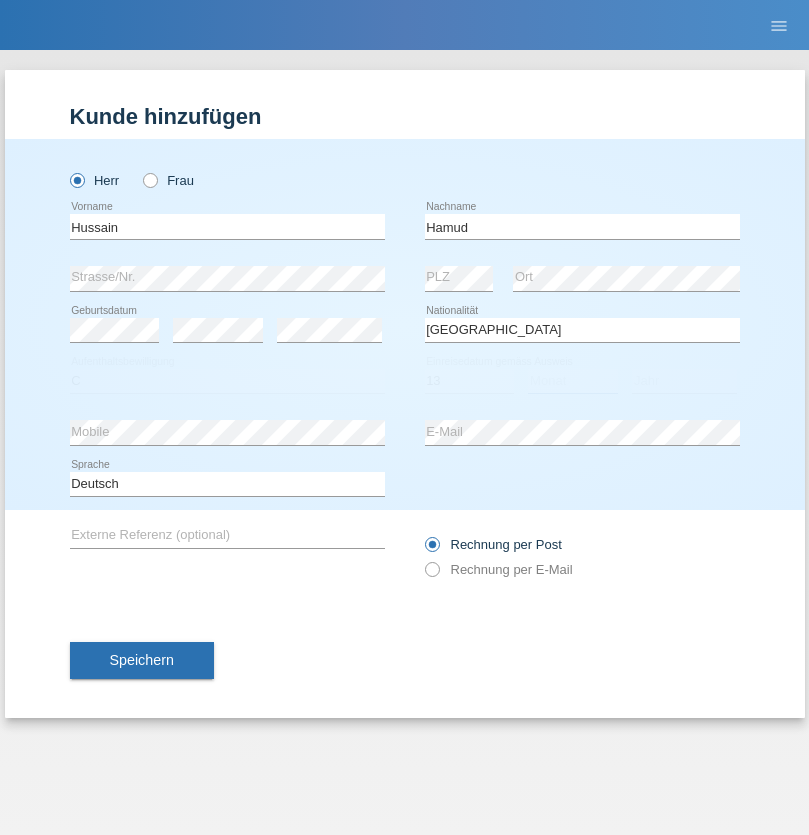 select on "11" 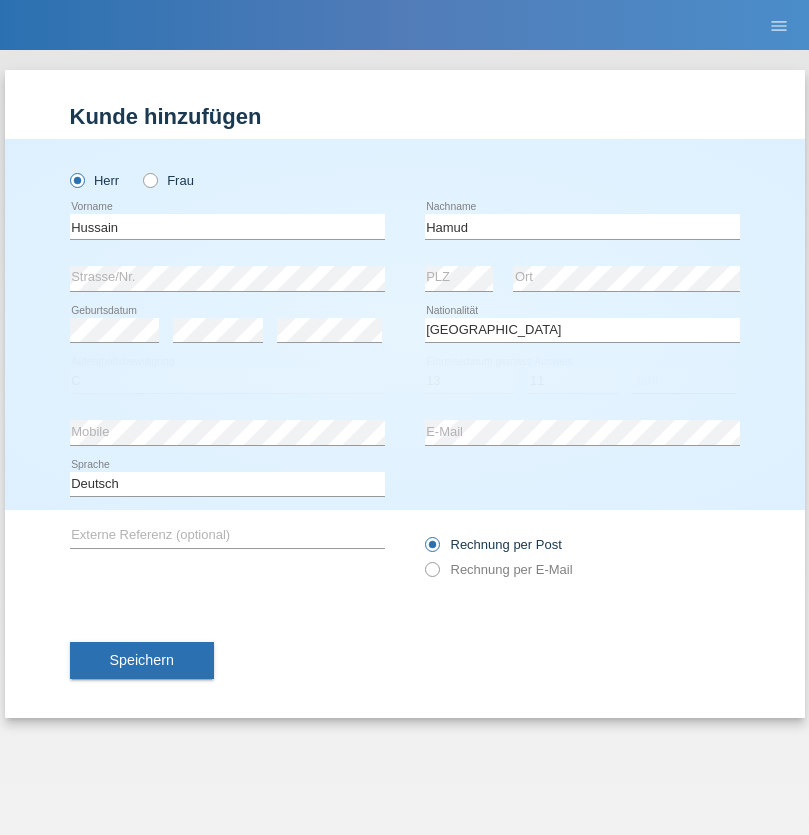 select on "1988" 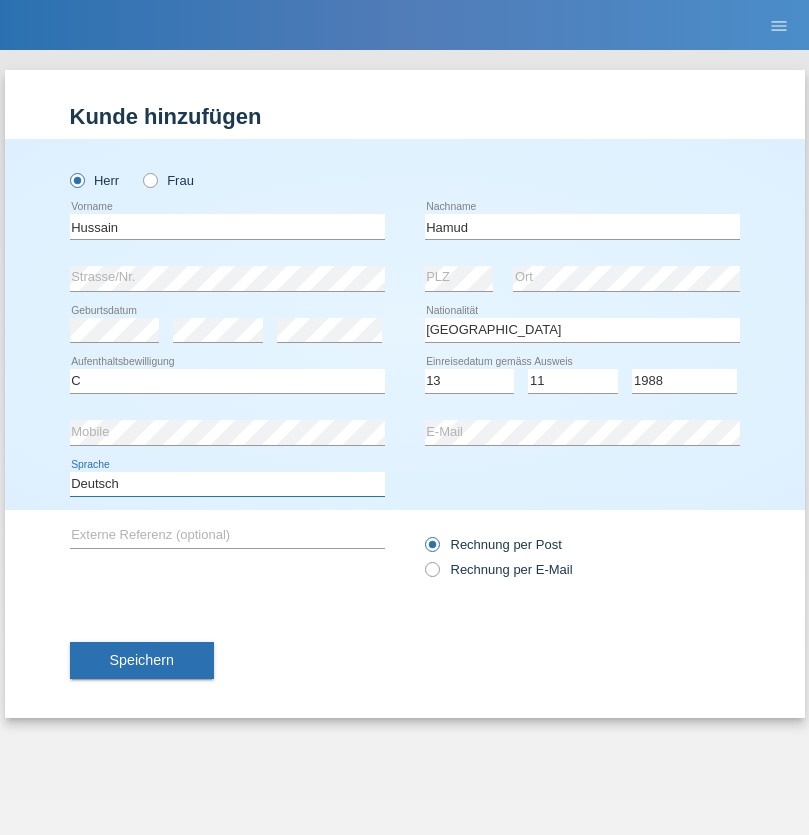 select on "en" 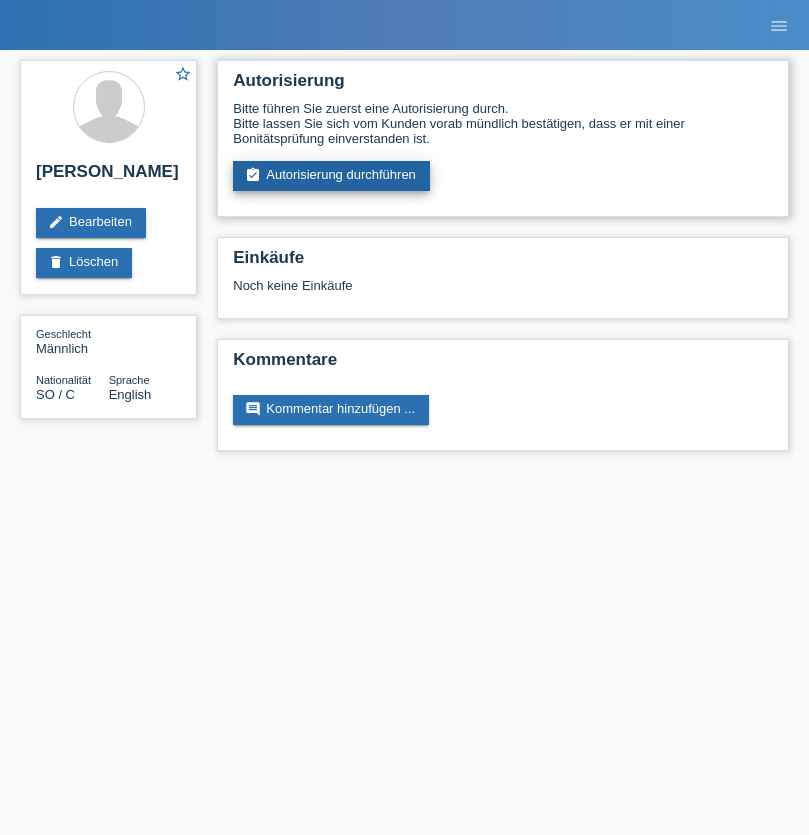 click on "assignment_turned_in  Autorisierung durchführen" at bounding box center (331, 176) 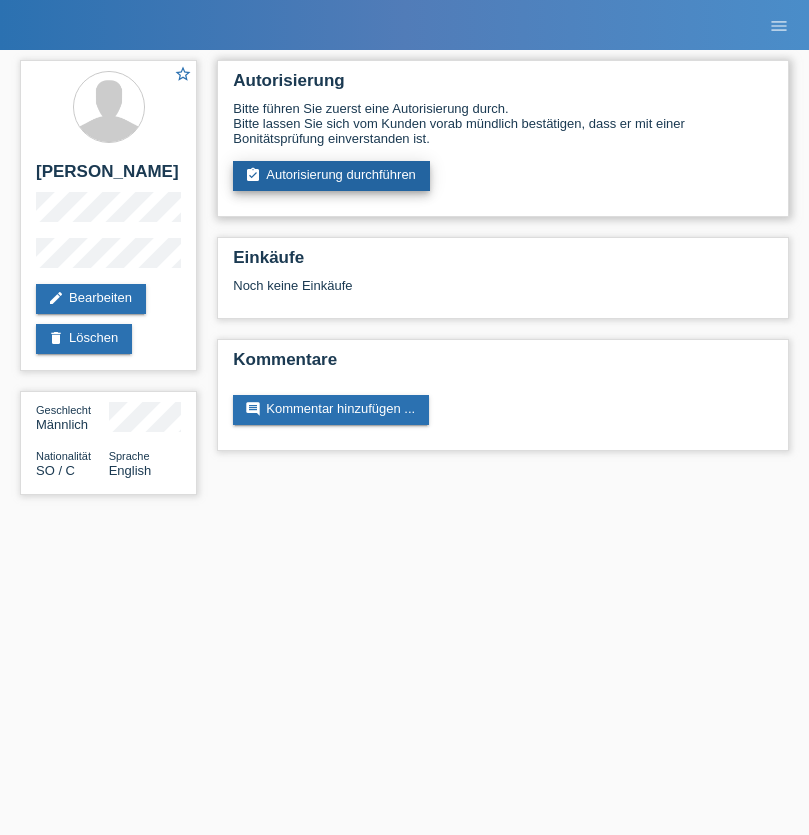 scroll, scrollTop: 0, scrollLeft: 0, axis: both 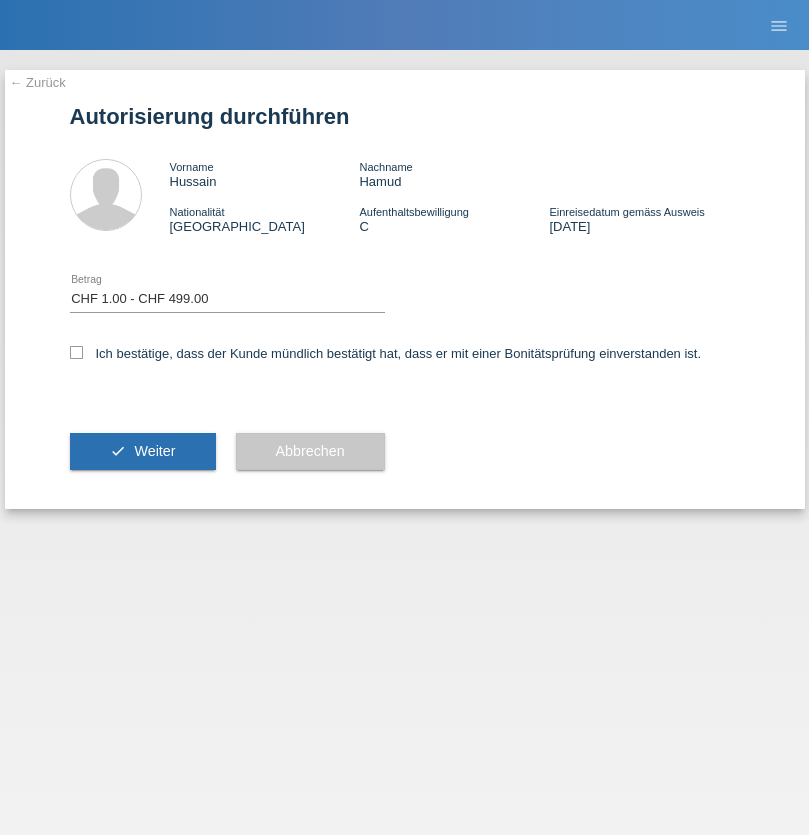 select on "1" 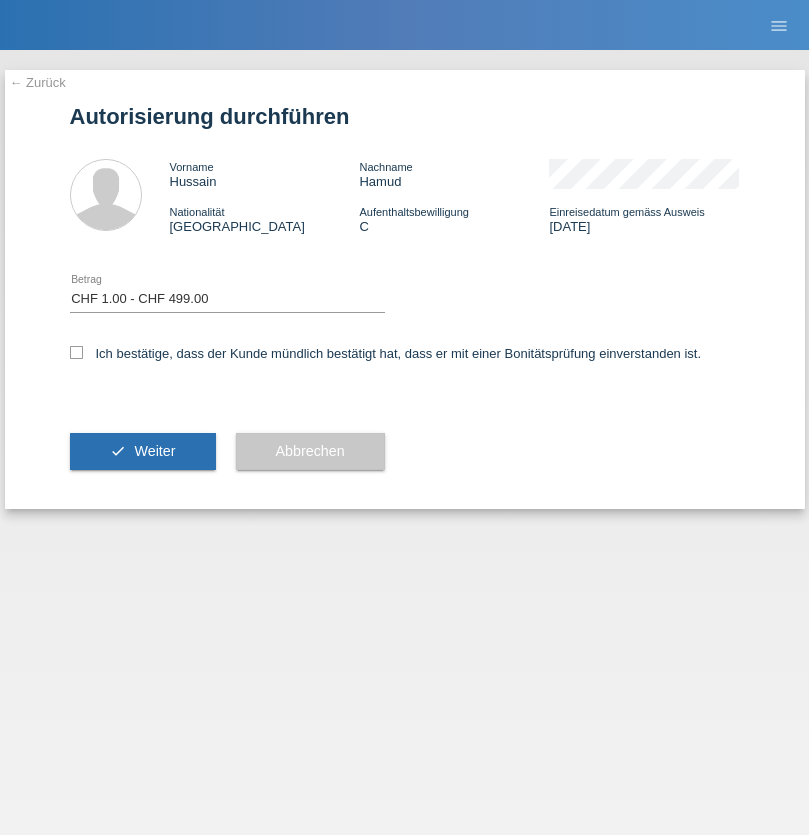 checkbox on "true" 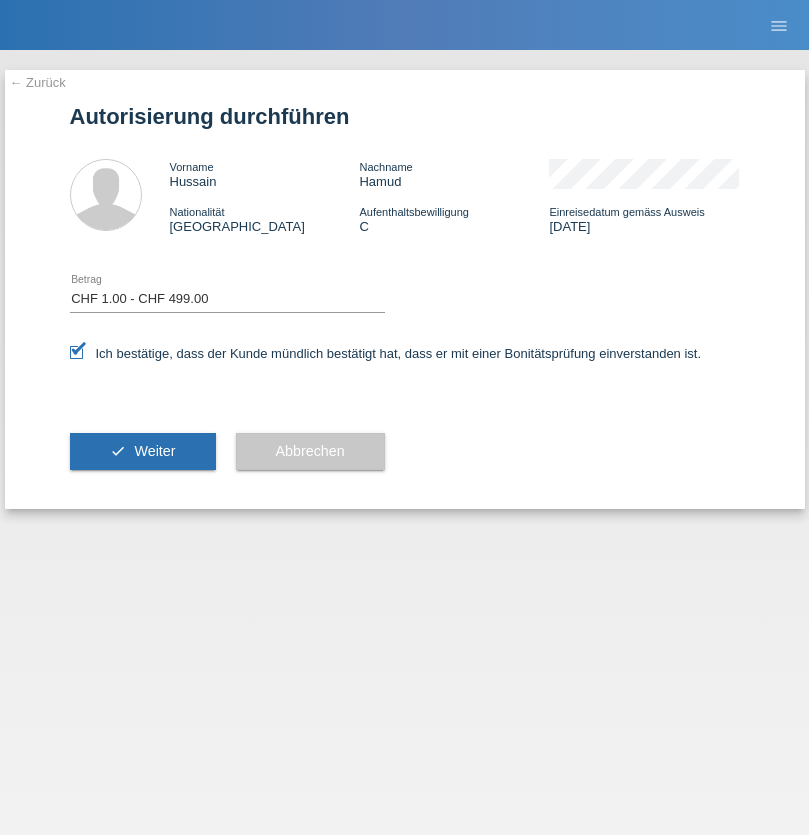 scroll, scrollTop: 0, scrollLeft: 0, axis: both 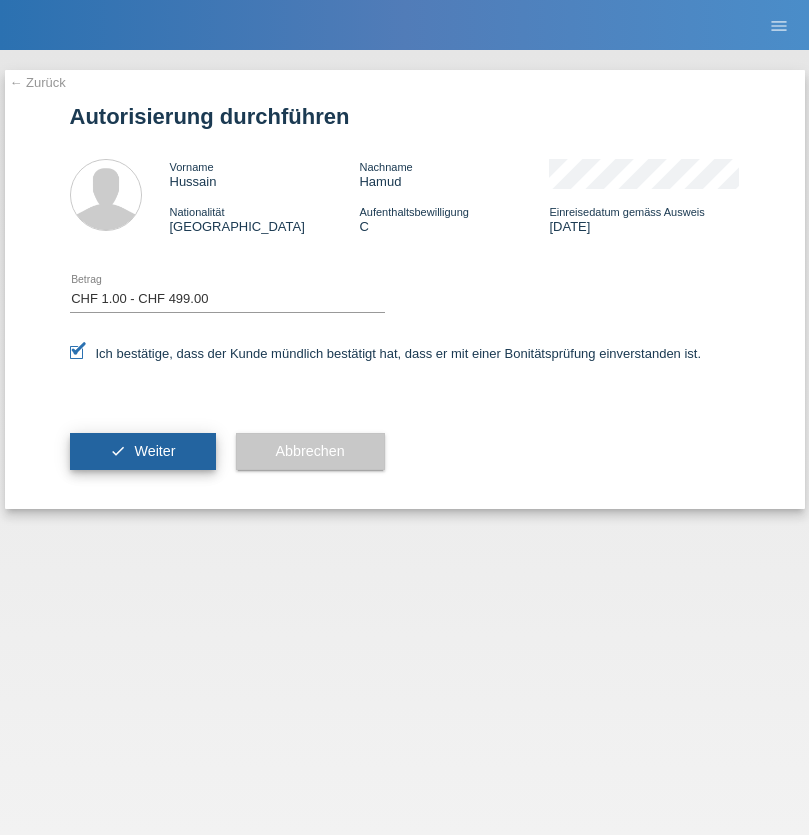 click on "Weiter" at bounding box center (154, 451) 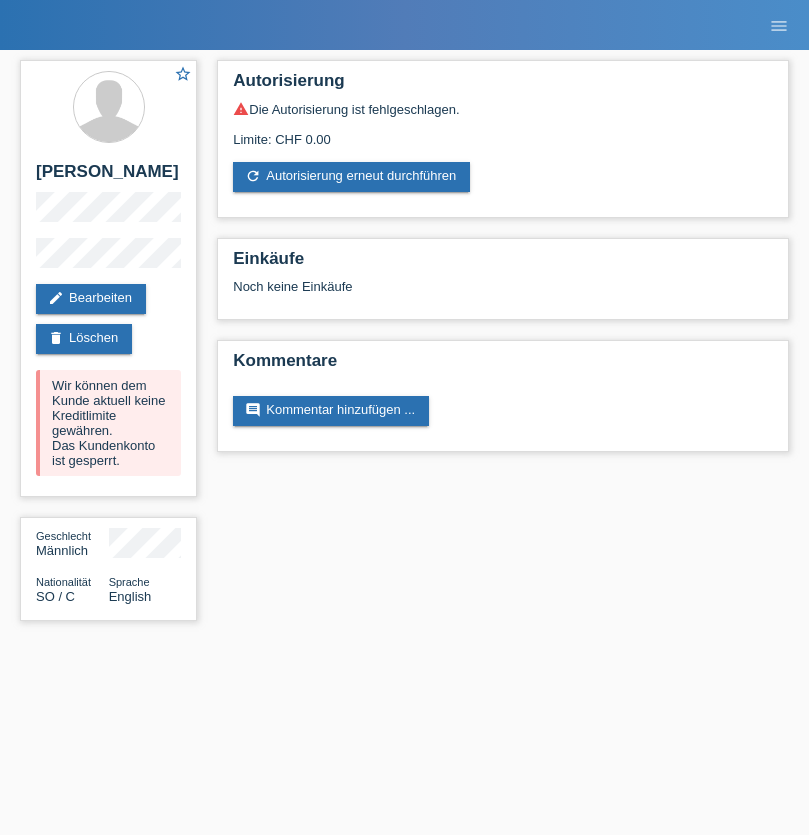 scroll, scrollTop: 0, scrollLeft: 0, axis: both 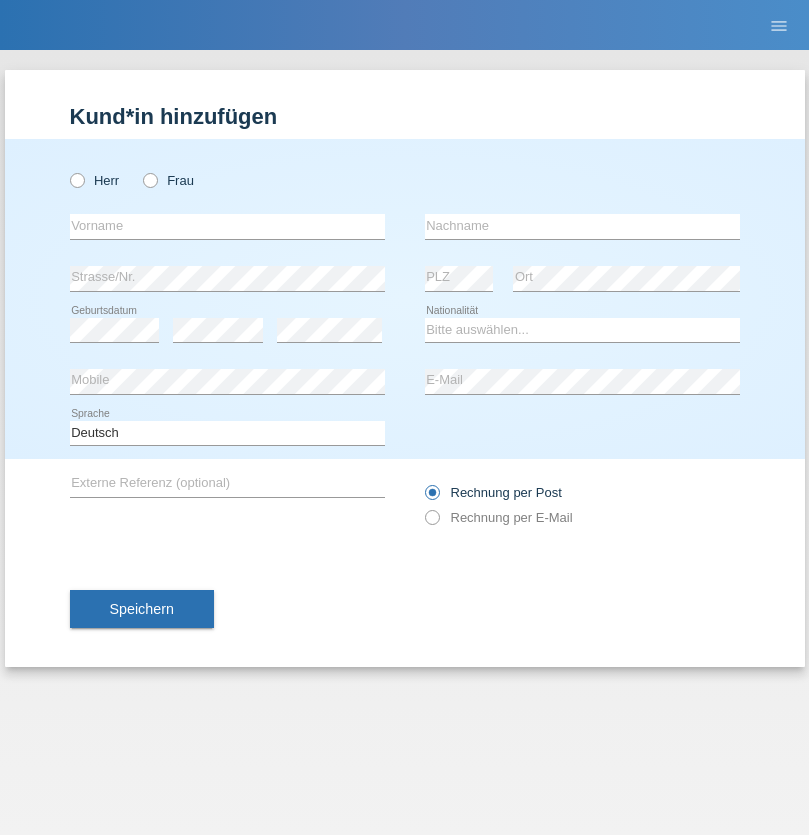 radio on "true" 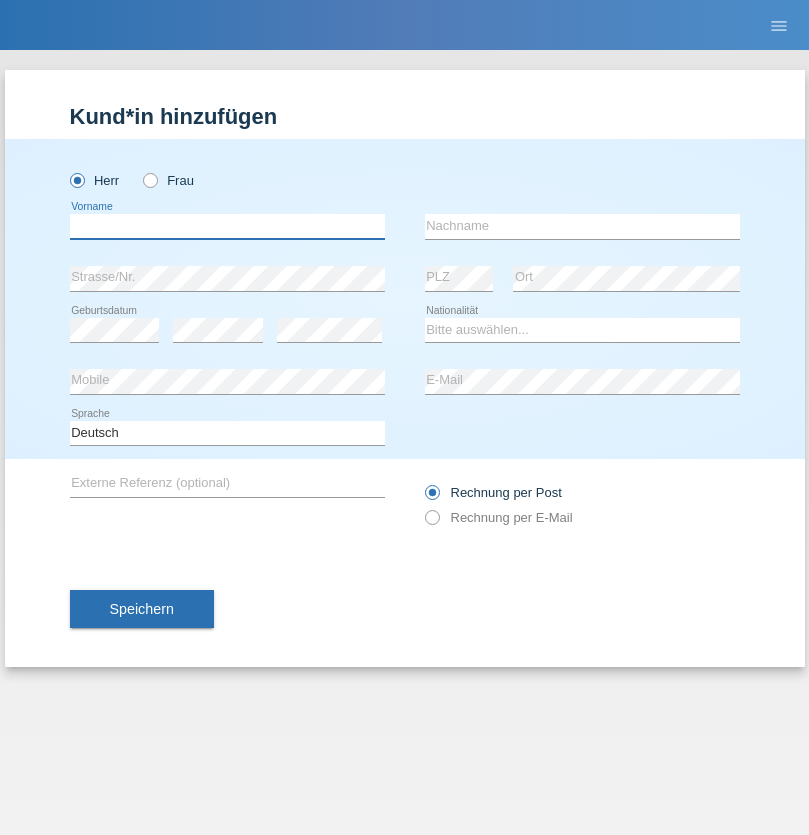 click at bounding box center [227, 226] 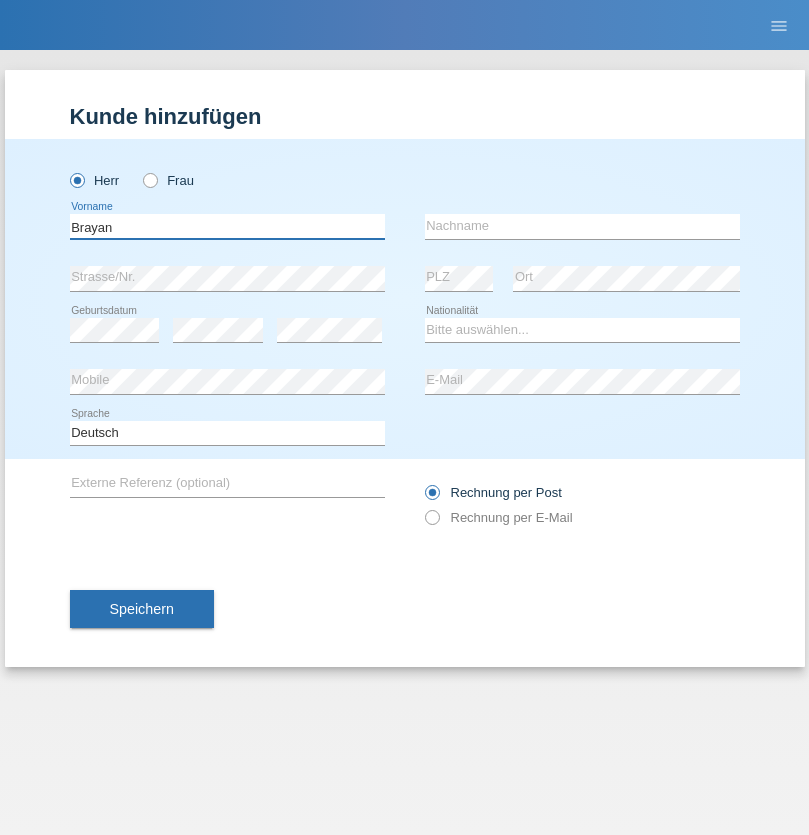 type on "Brayan" 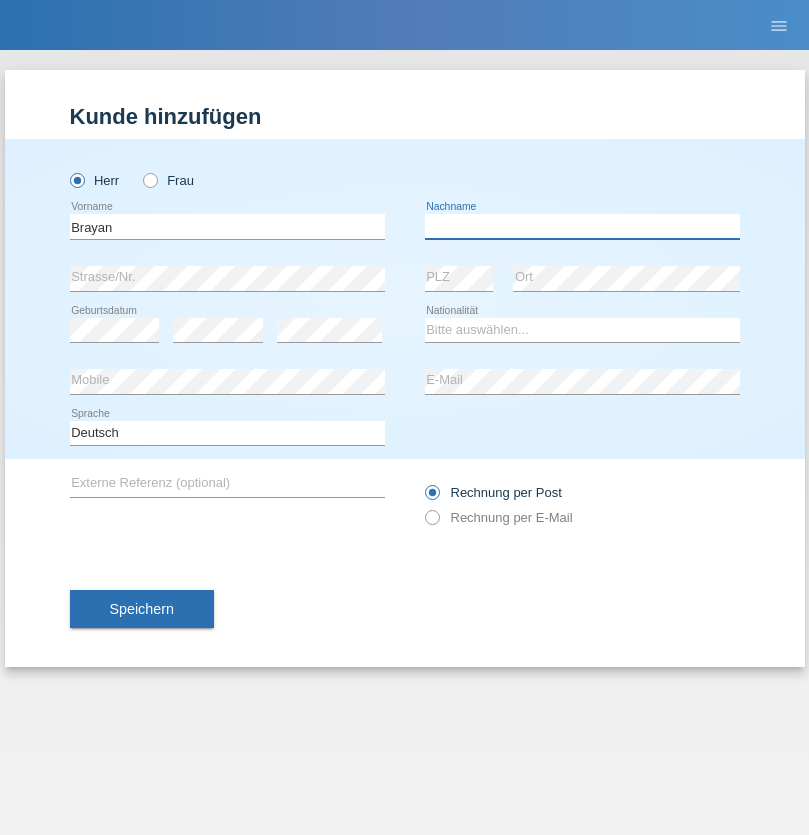 click at bounding box center [582, 226] 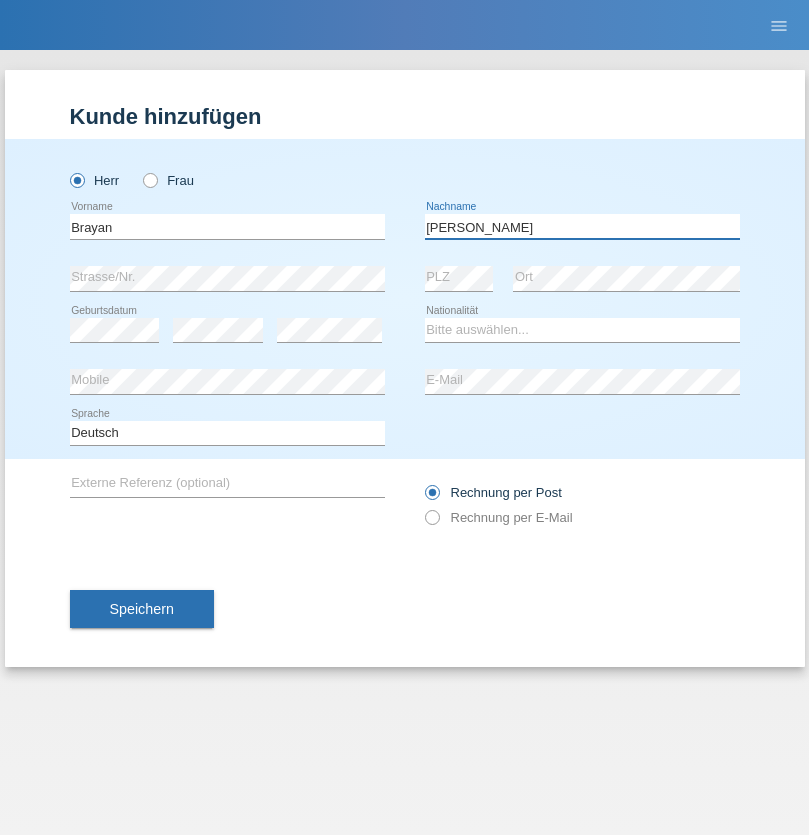 type on "[PERSON_NAME]" 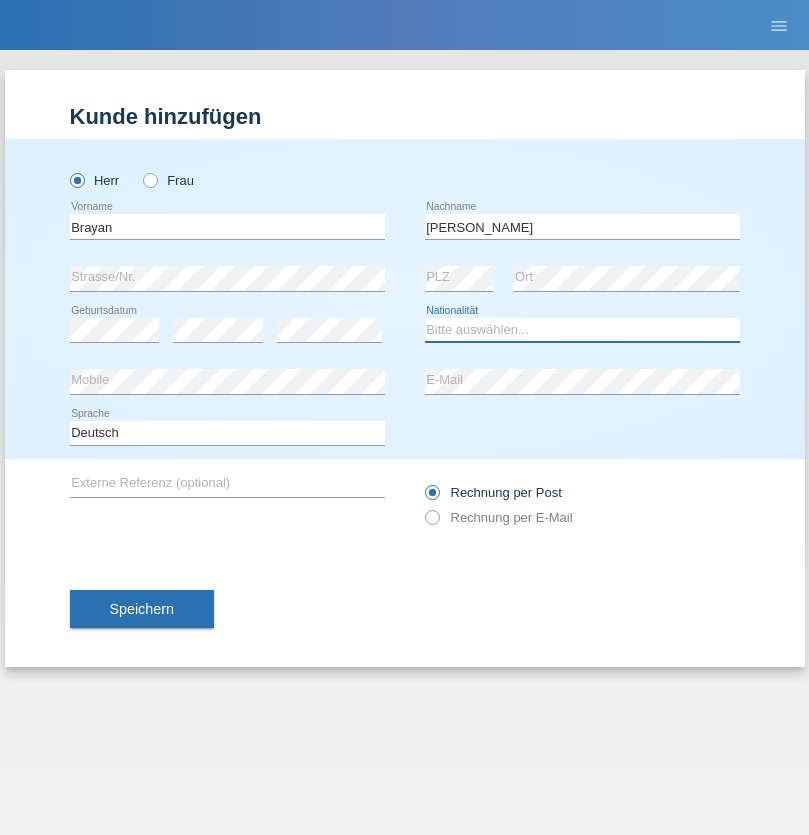 select on "BO" 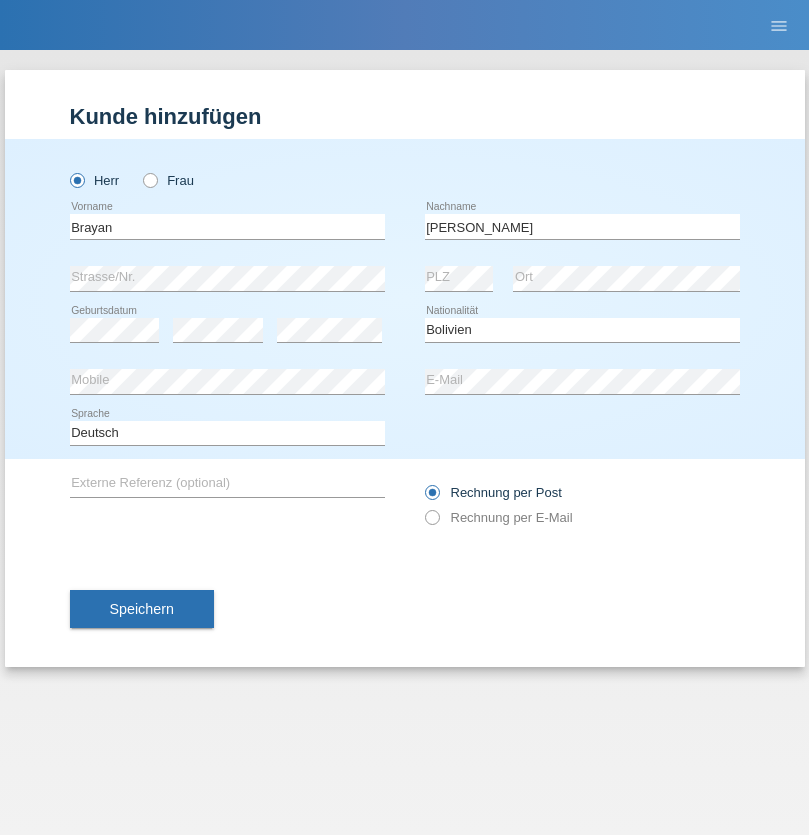 select on "C" 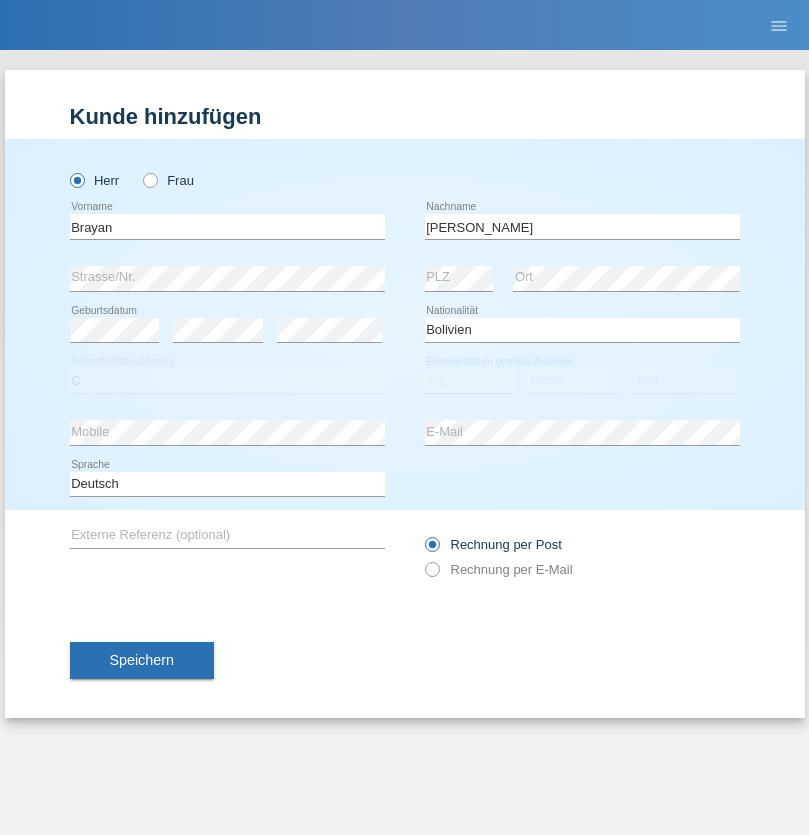 select on "03" 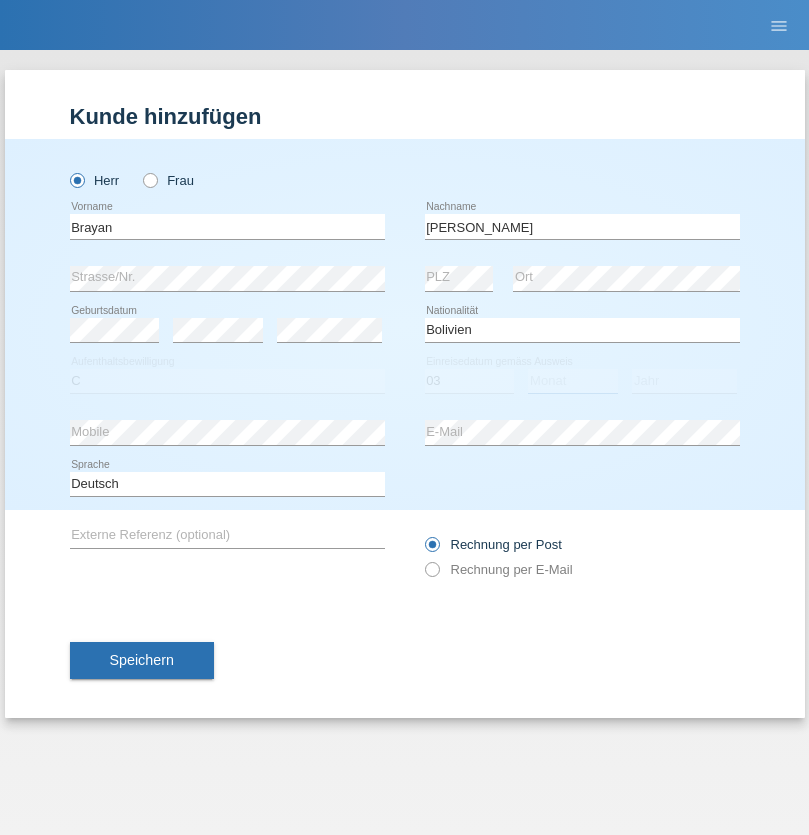 select on "03" 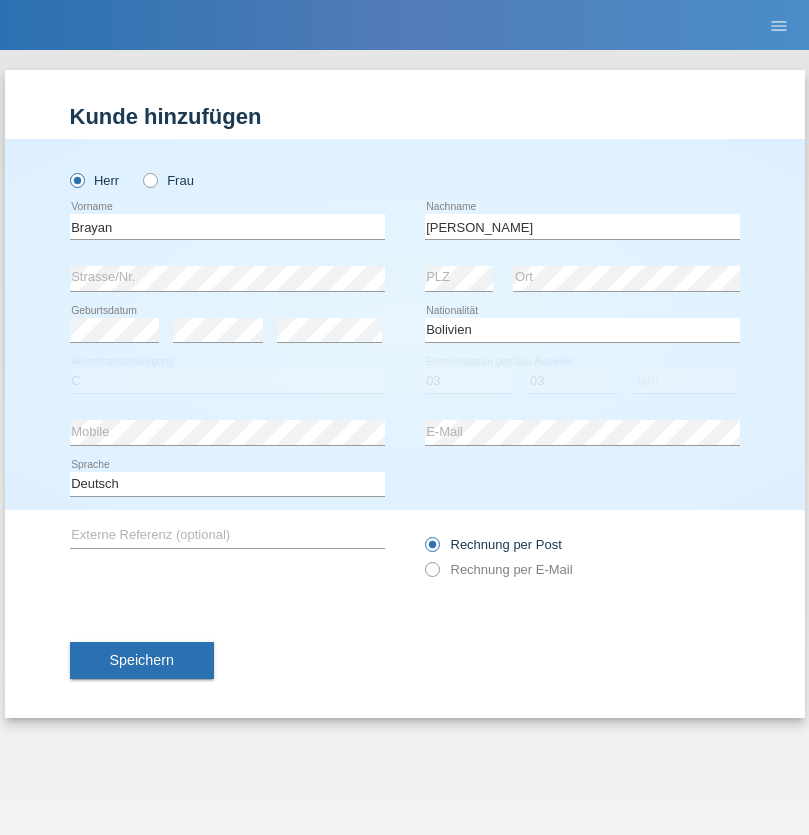 select on "2010" 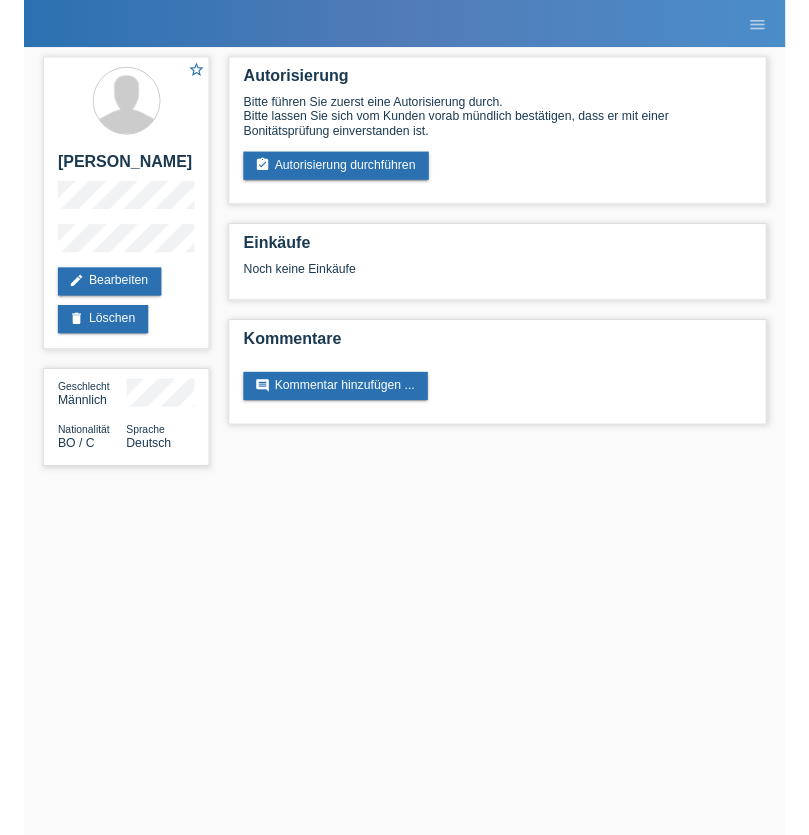 scroll, scrollTop: 0, scrollLeft: 0, axis: both 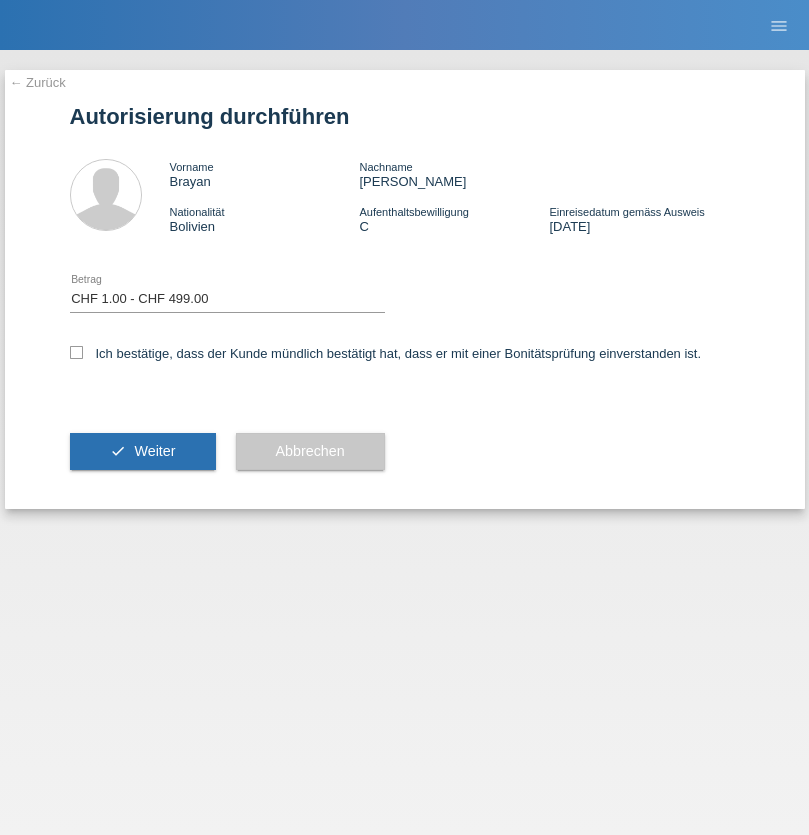 select on "1" 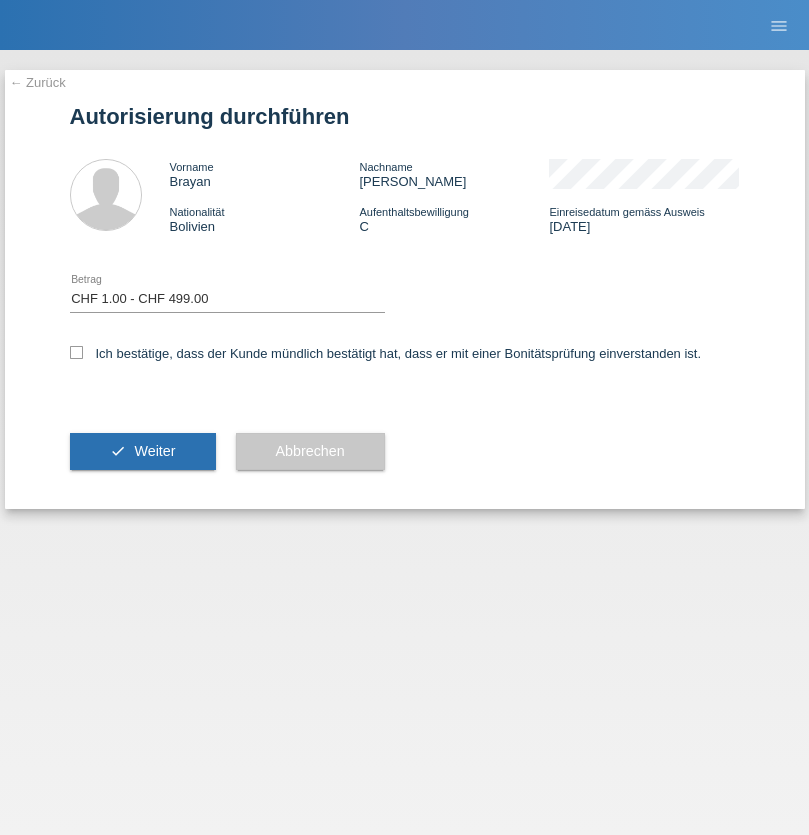 checkbox on "true" 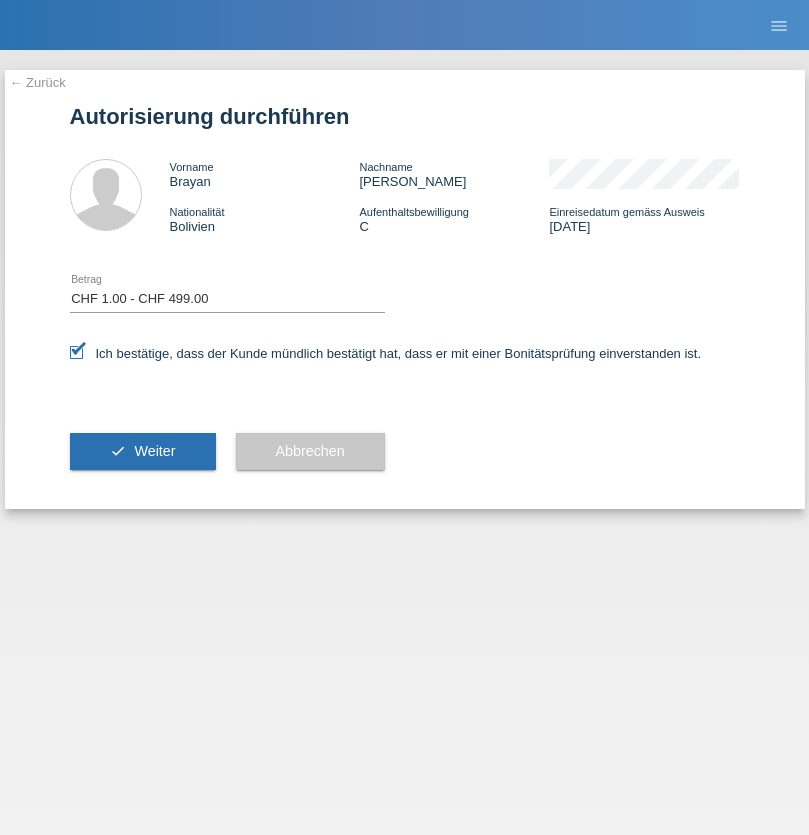 scroll, scrollTop: 0, scrollLeft: 0, axis: both 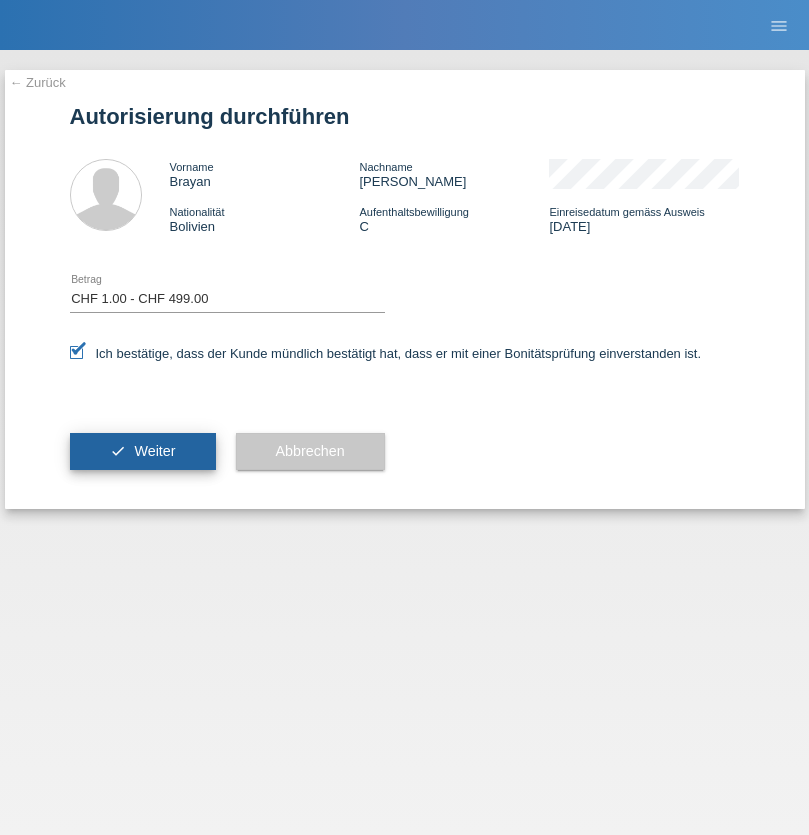 click on "Weiter" at bounding box center (154, 451) 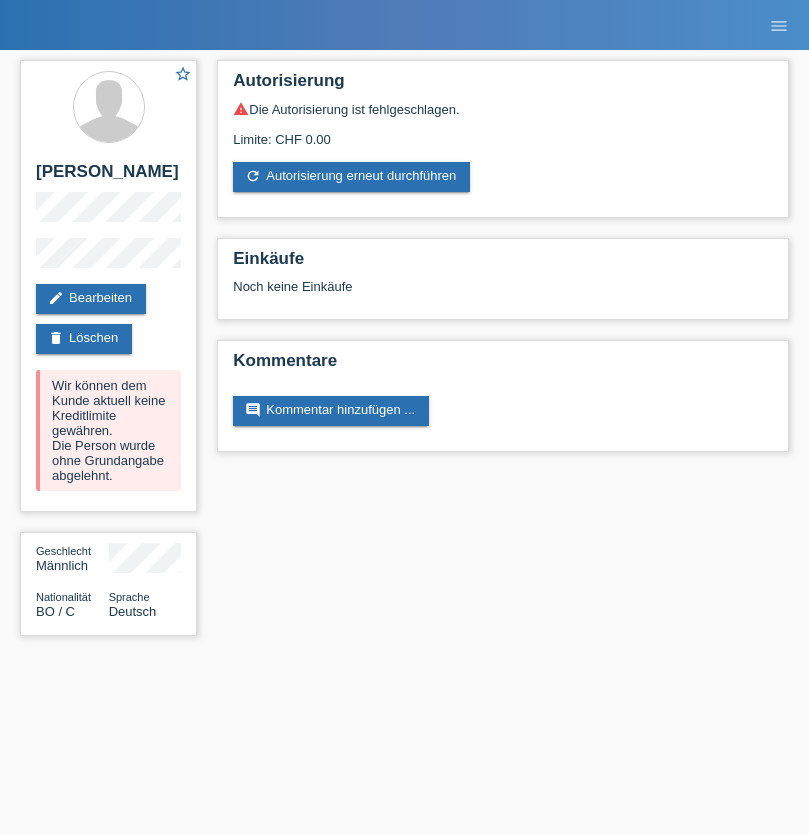 scroll, scrollTop: 0, scrollLeft: 0, axis: both 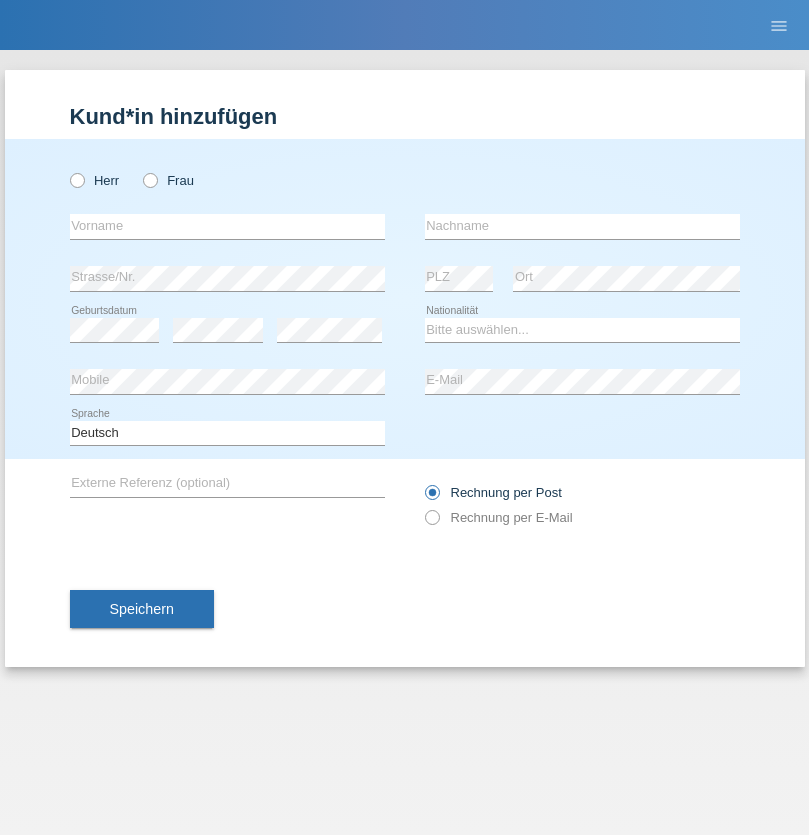 radio on "true" 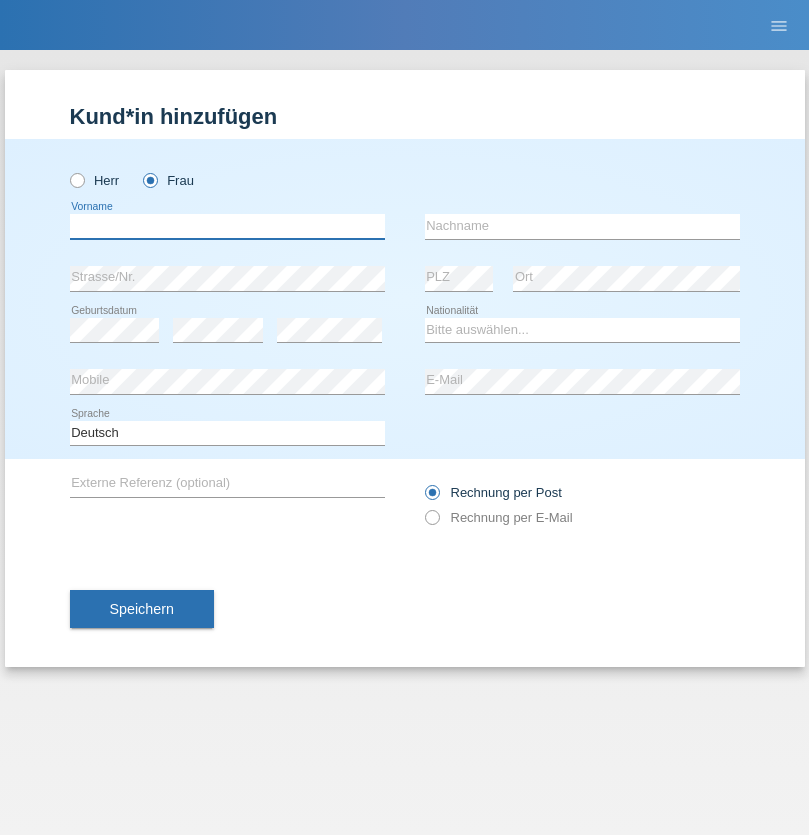 click at bounding box center (227, 226) 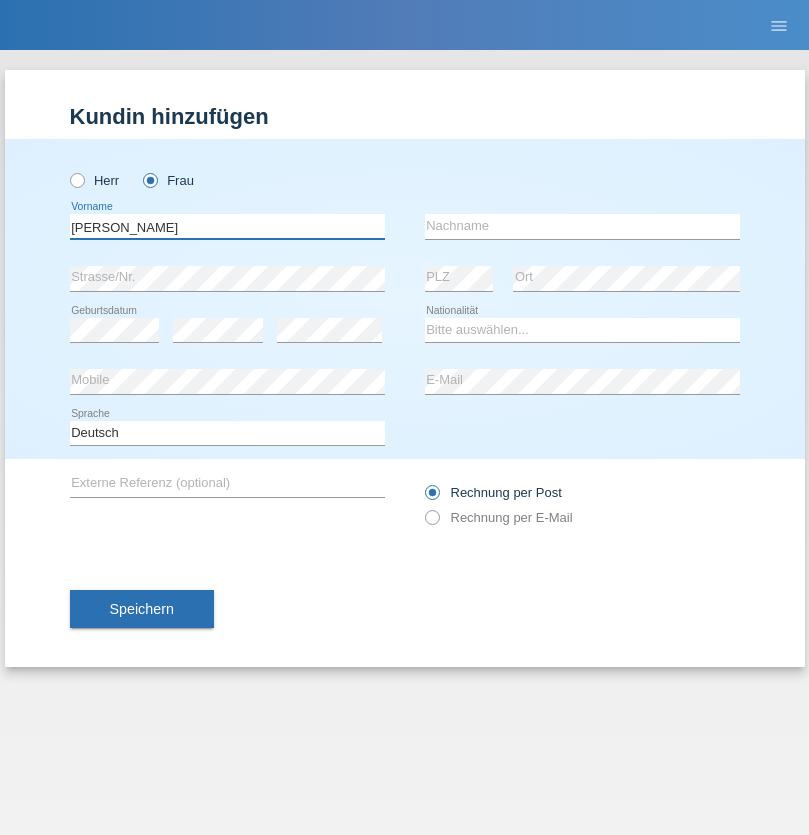 type on "Anna-Carina" 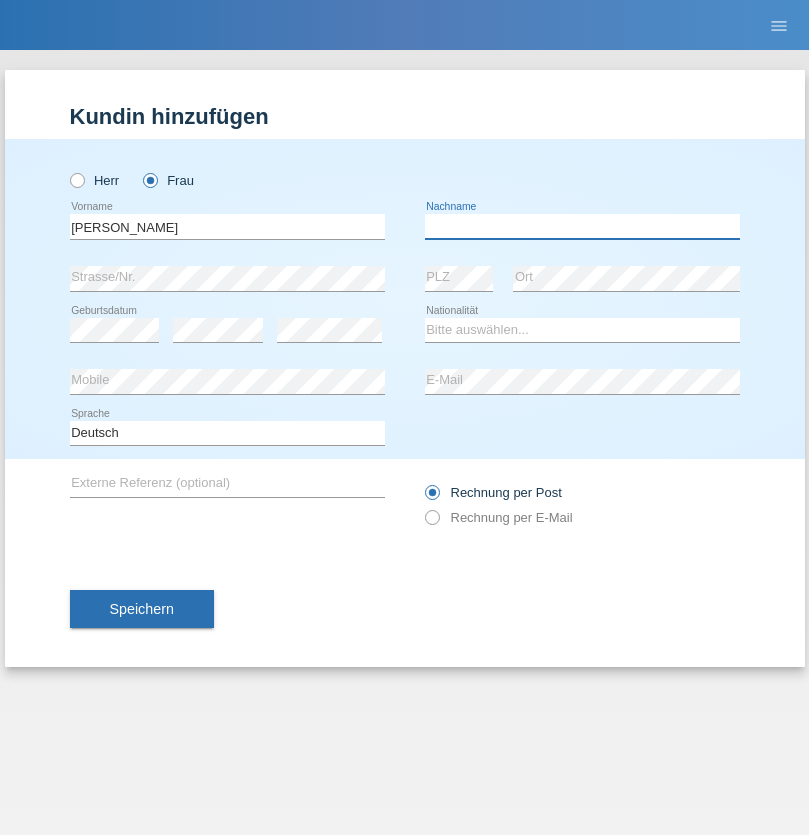 click at bounding box center [582, 226] 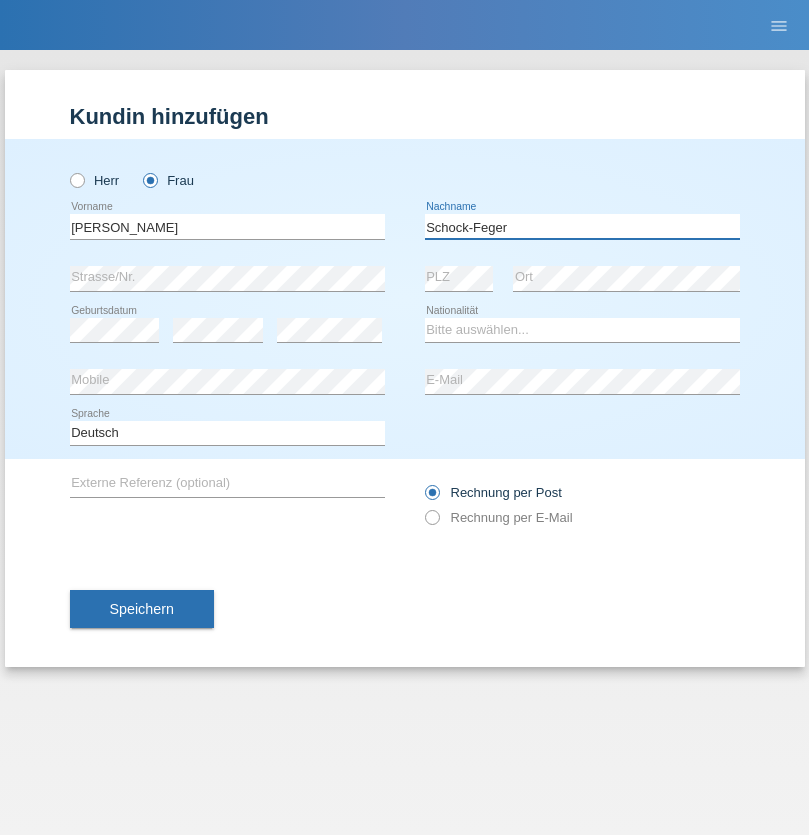 type on "Schock-Feger" 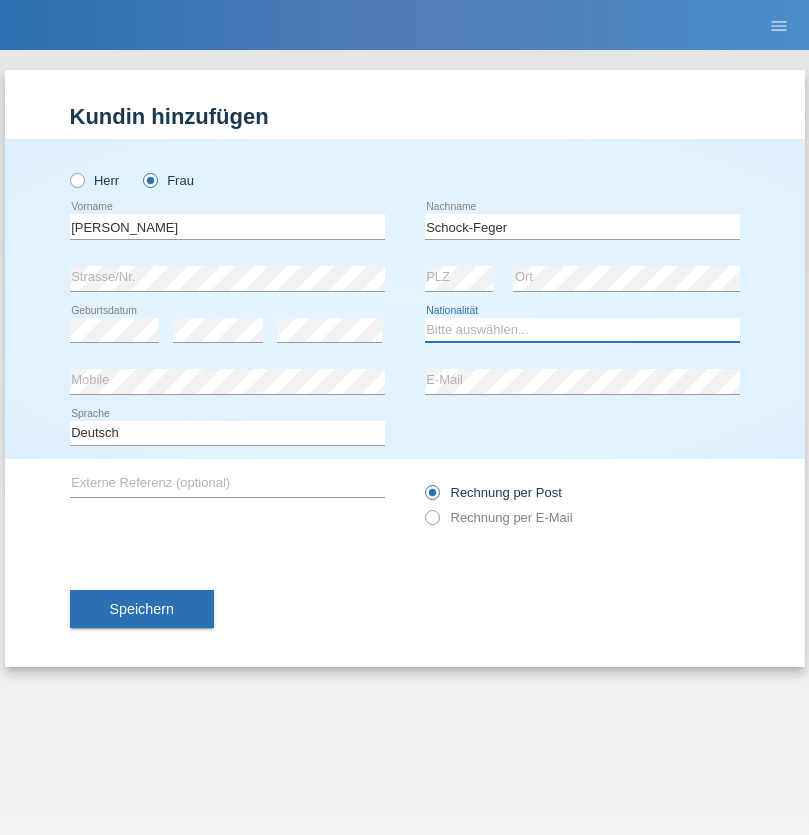 select on "CH" 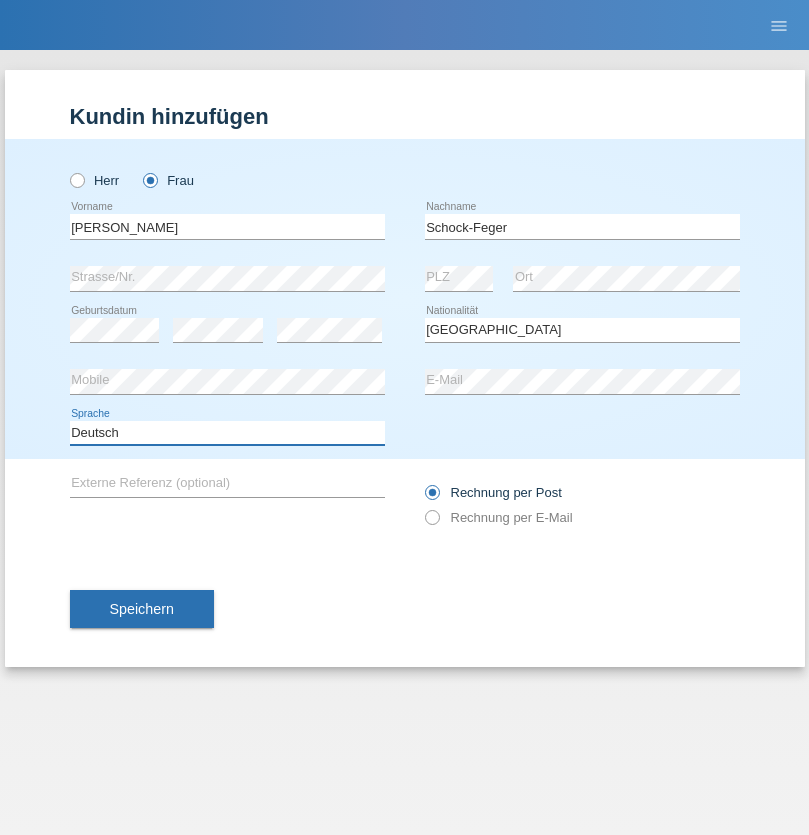 select on "en" 